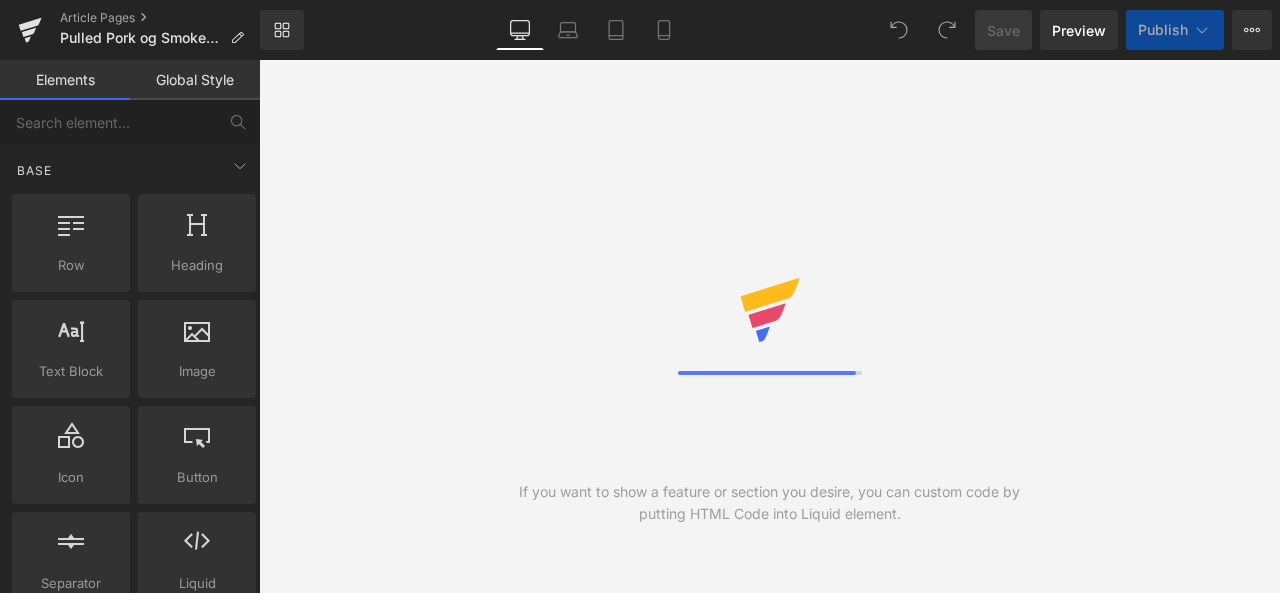 scroll, scrollTop: 0, scrollLeft: 0, axis: both 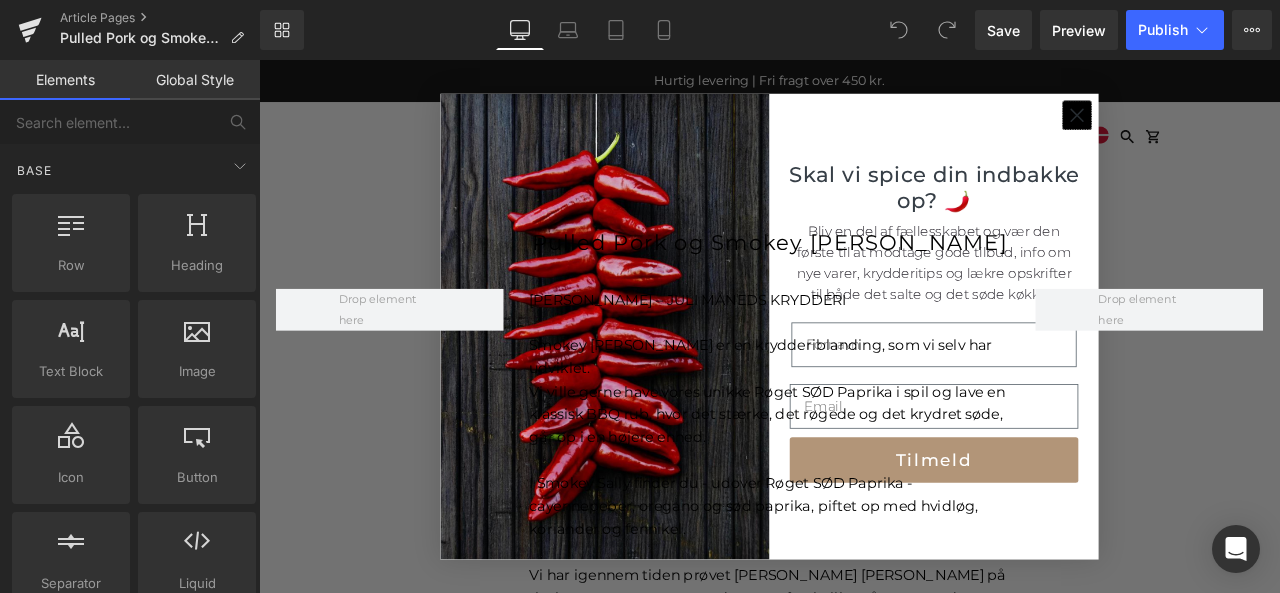 click 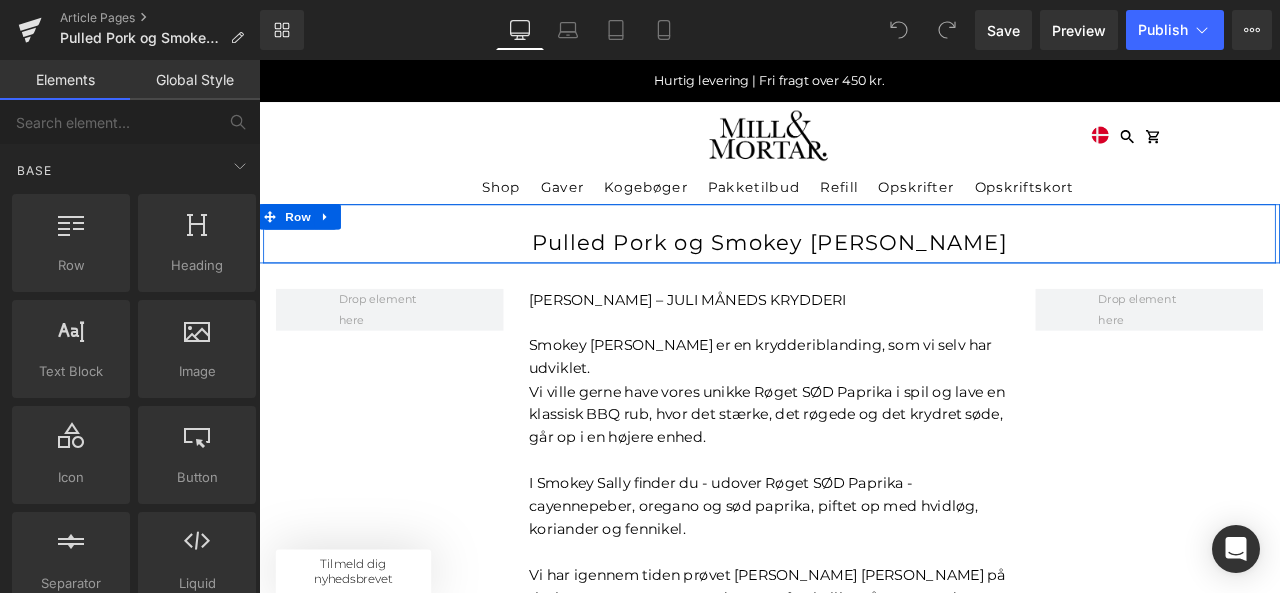 click on "Pulled Pork og Smokey Sally  Heading         Row" at bounding box center [864, 266] 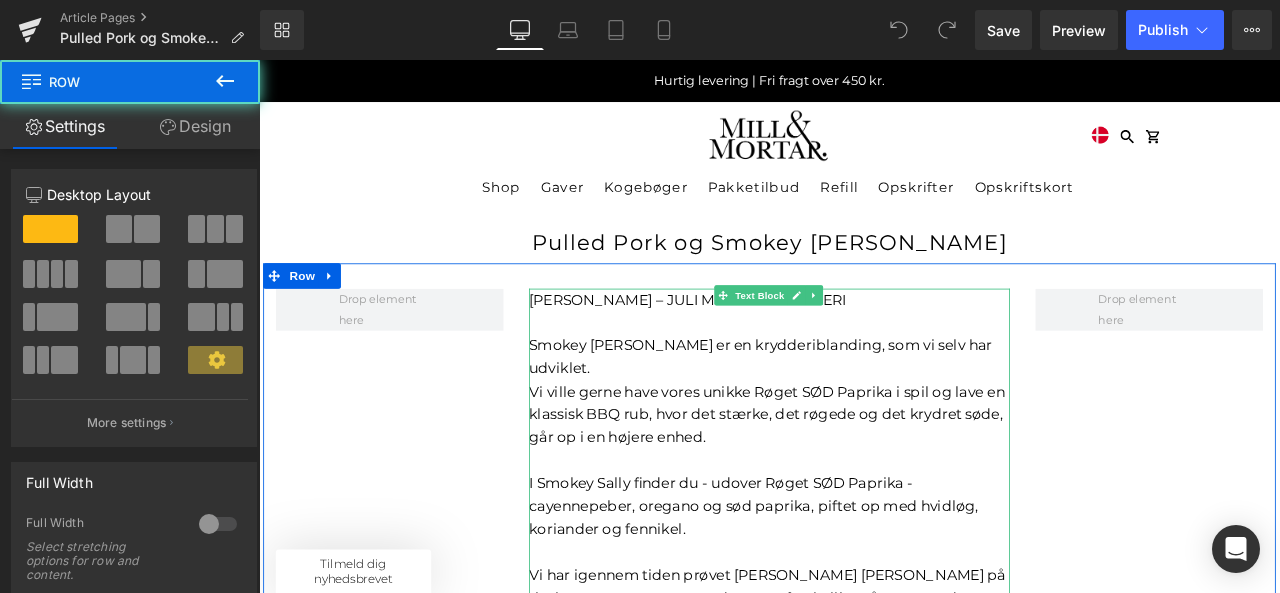 scroll, scrollTop: 8, scrollLeft: 0, axis: vertical 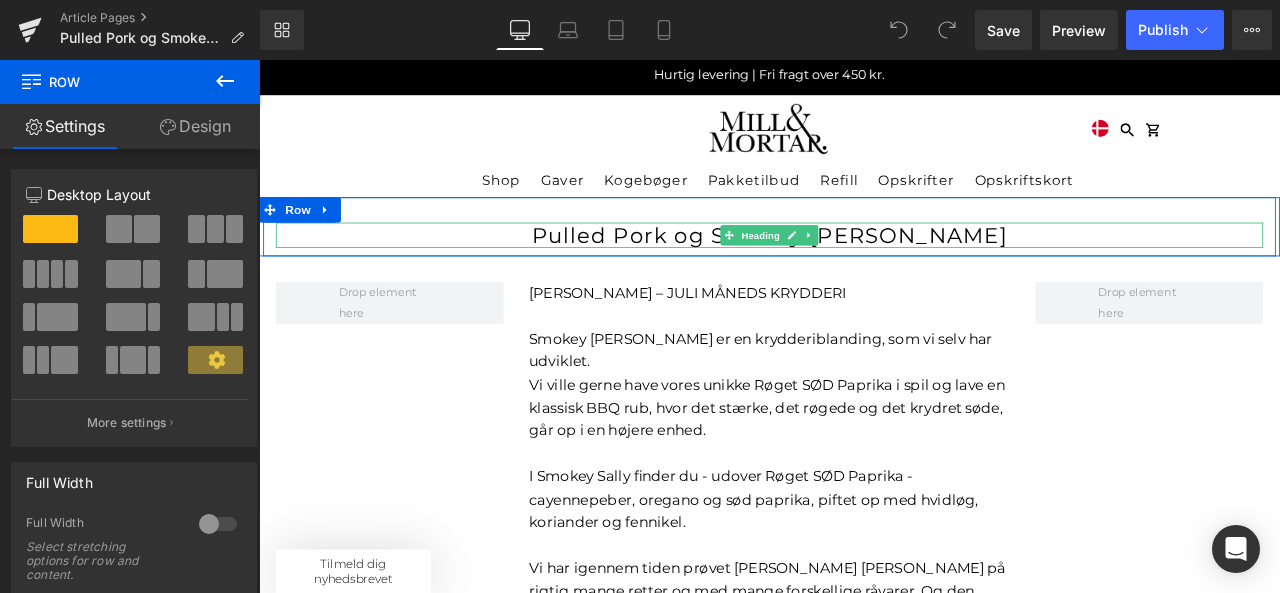 click on "Pulled Pork og Smokey [PERSON_NAME]" at bounding box center [864, 268] 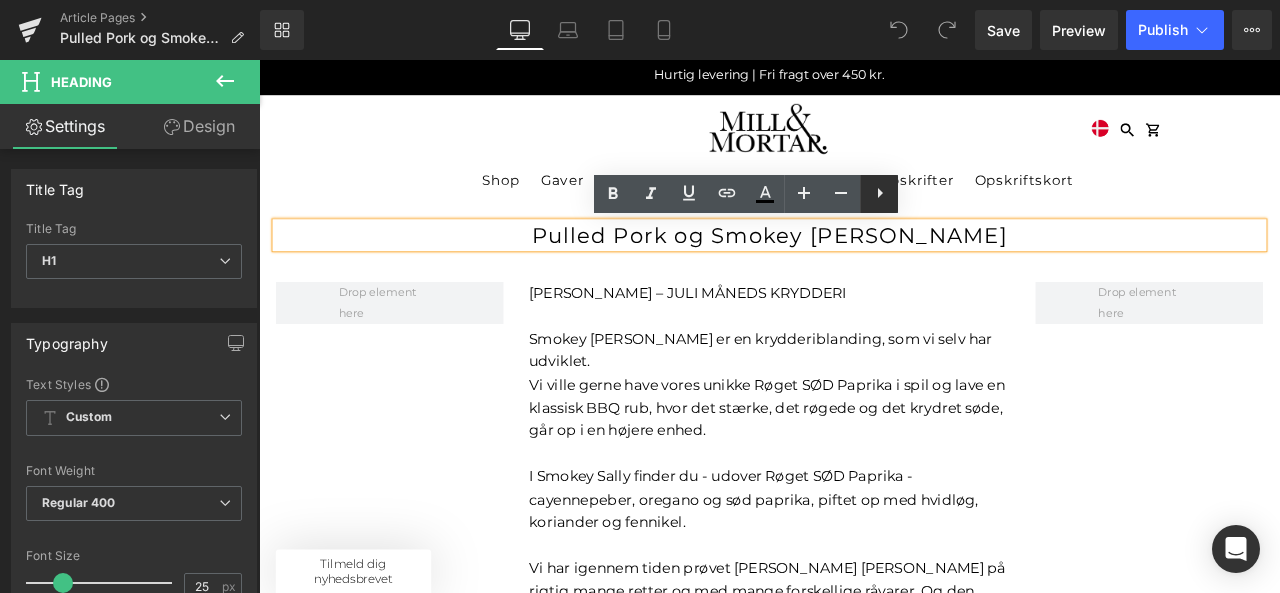 click 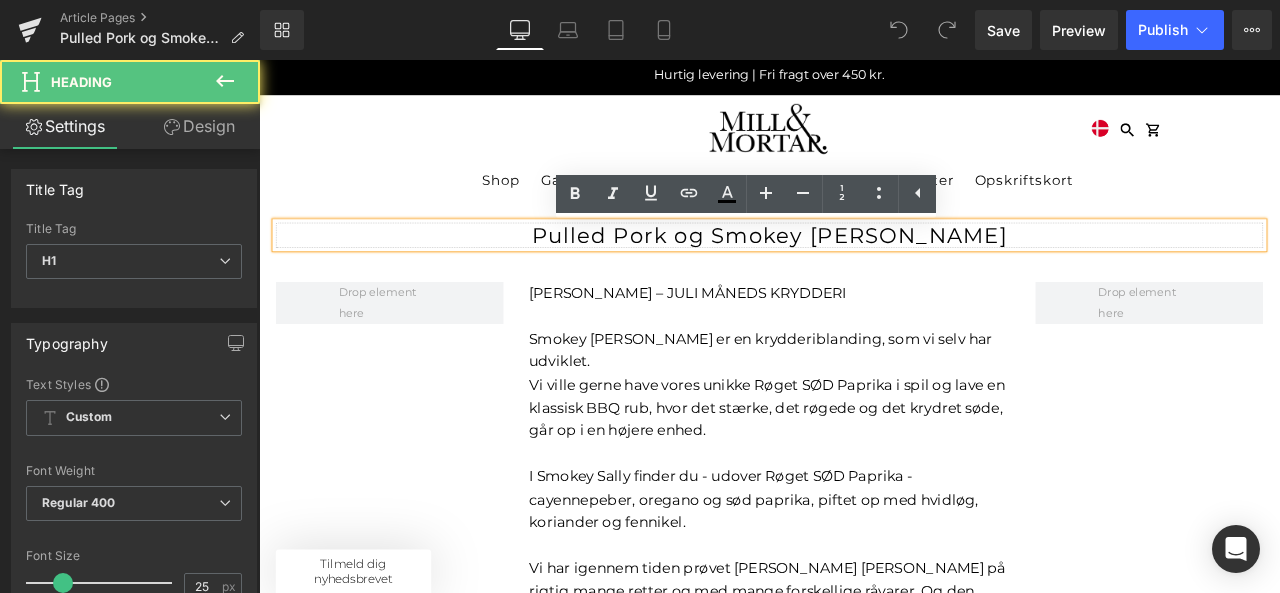 click on "Pulled Pork og Smokey [PERSON_NAME]" at bounding box center [864, 268] 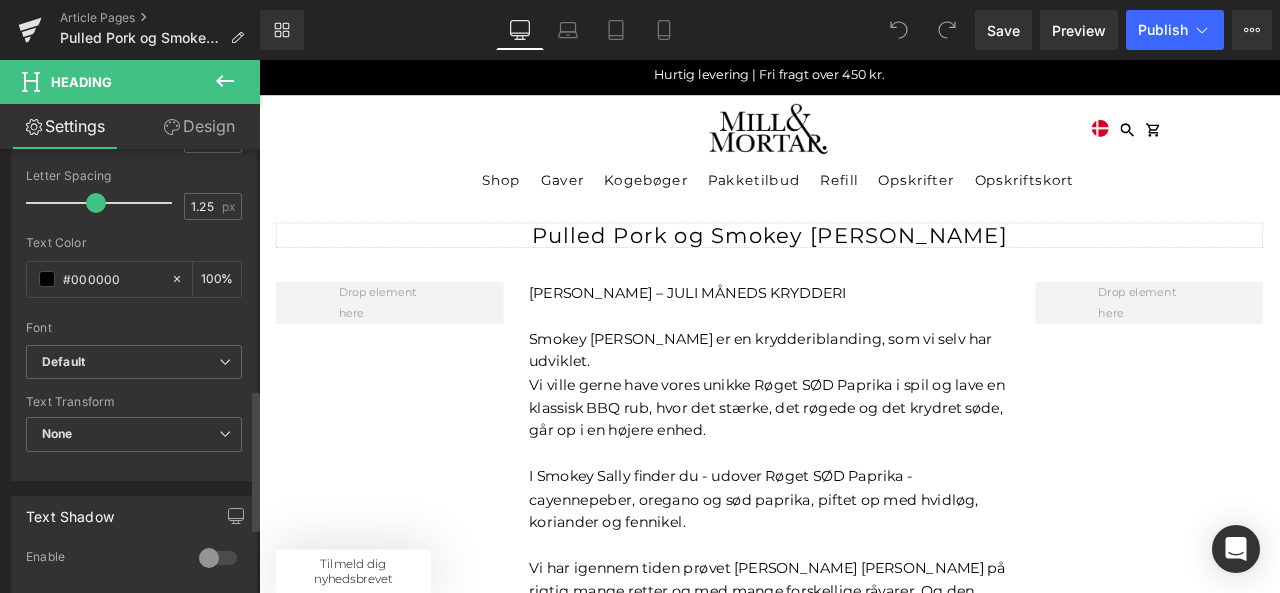 scroll, scrollTop: 782, scrollLeft: 0, axis: vertical 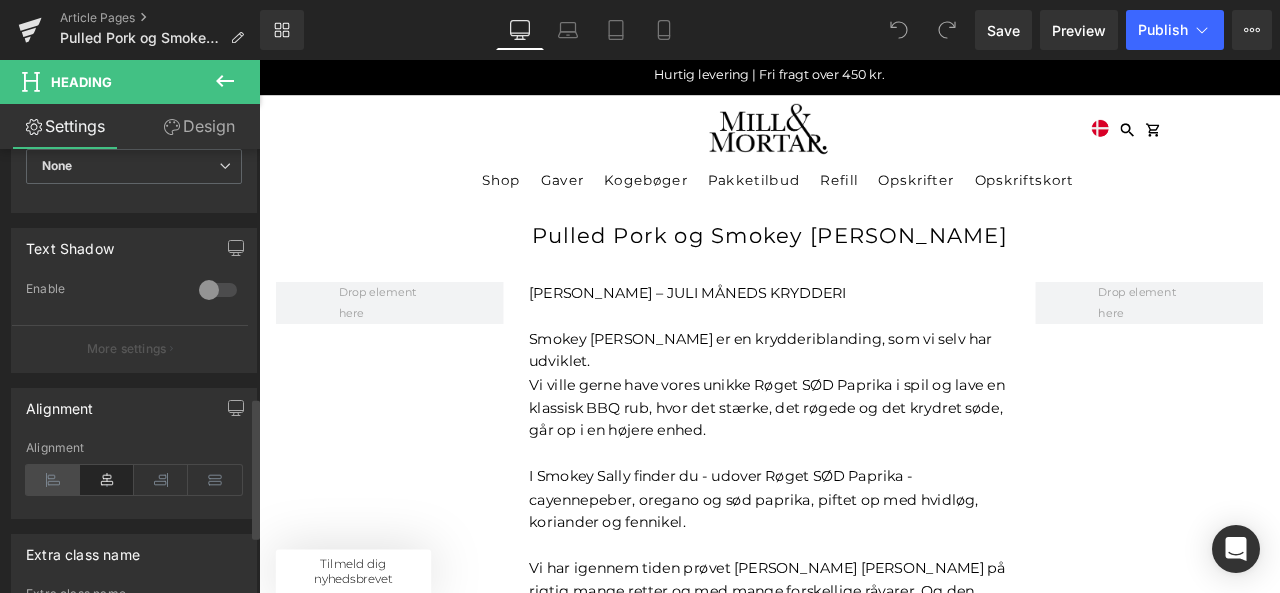 click at bounding box center [53, 480] 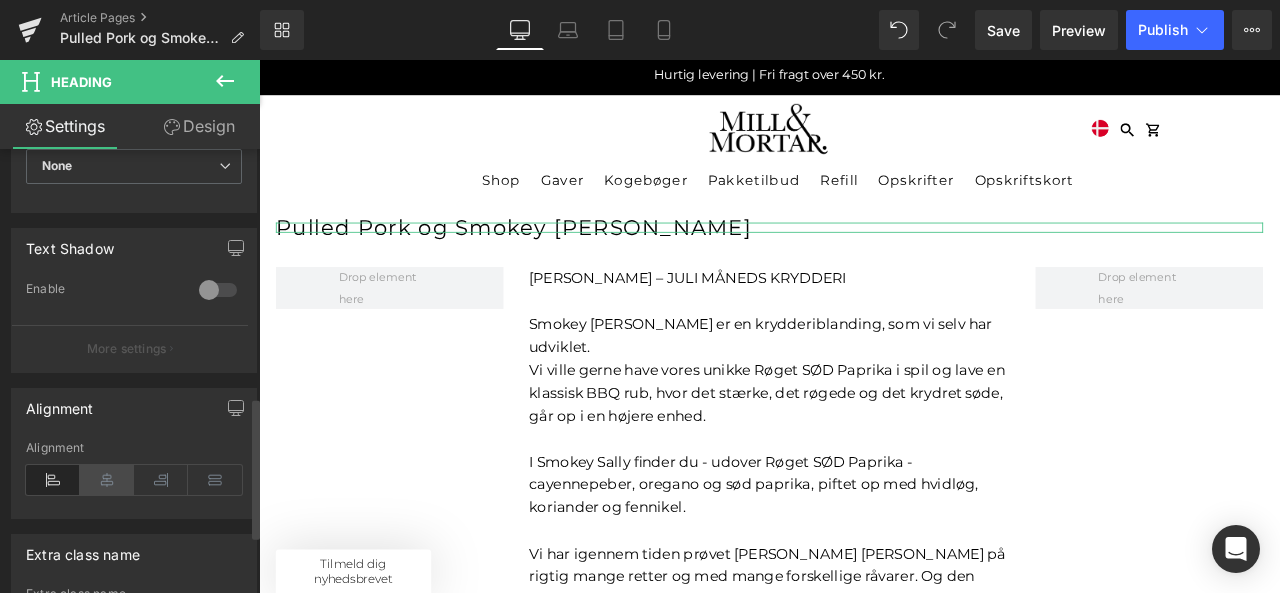 click at bounding box center [107, 480] 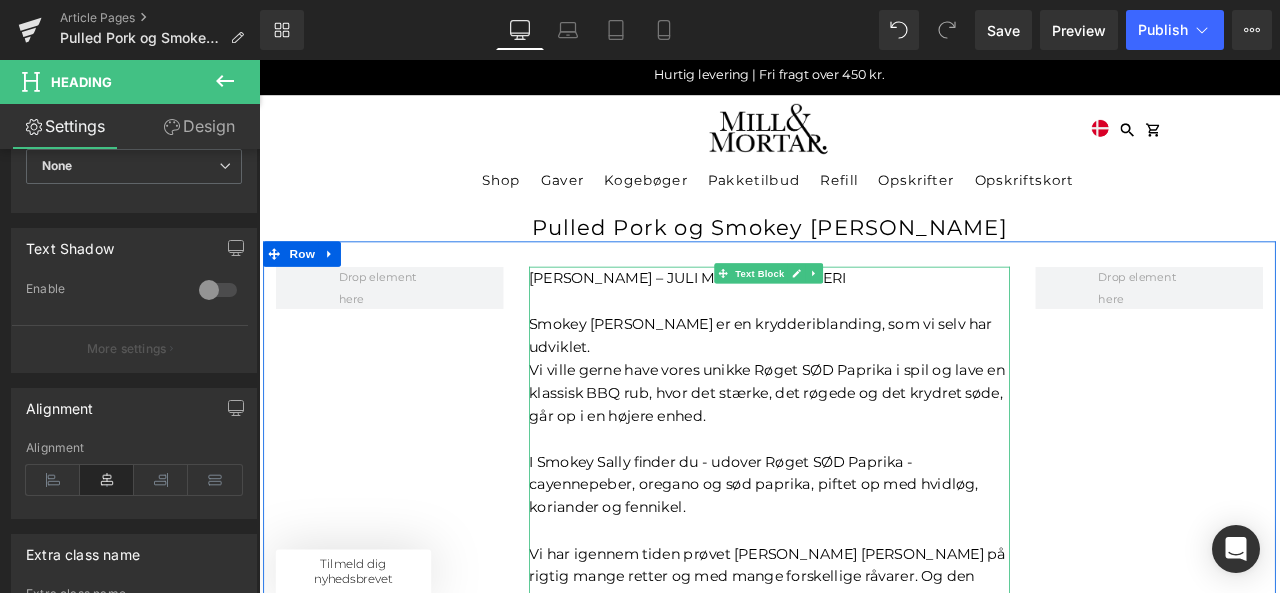 click on "[PERSON_NAME] – JULI MÅNEDS KRYDDERI" at bounding box center [864, 318] 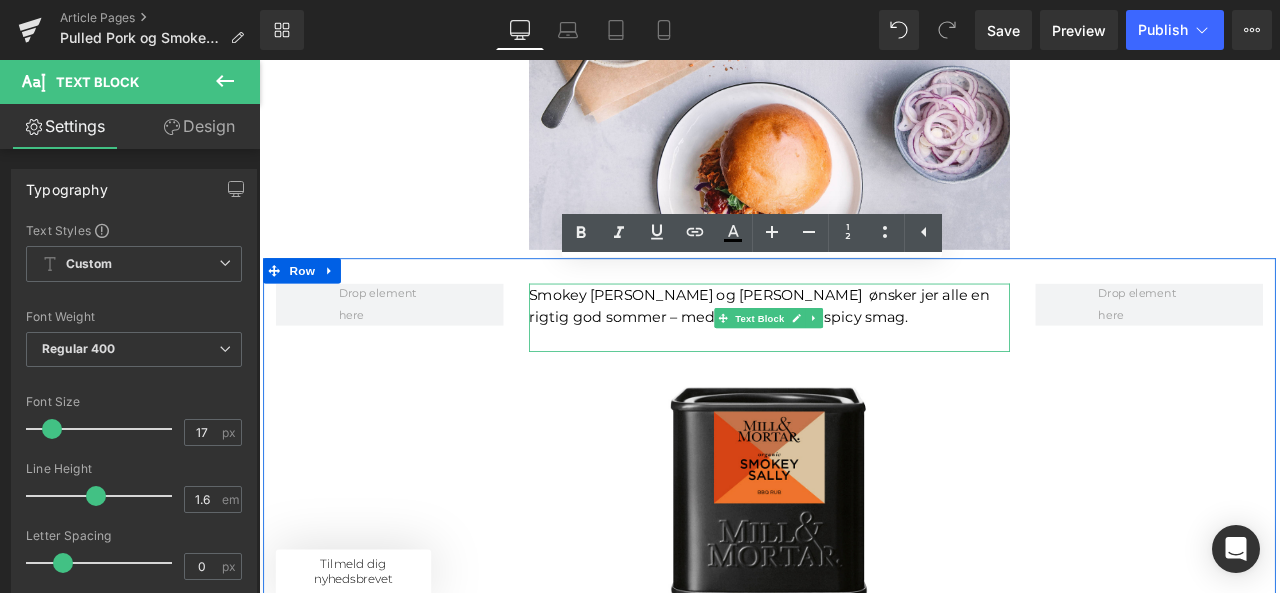 scroll, scrollTop: 2669, scrollLeft: 0, axis: vertical 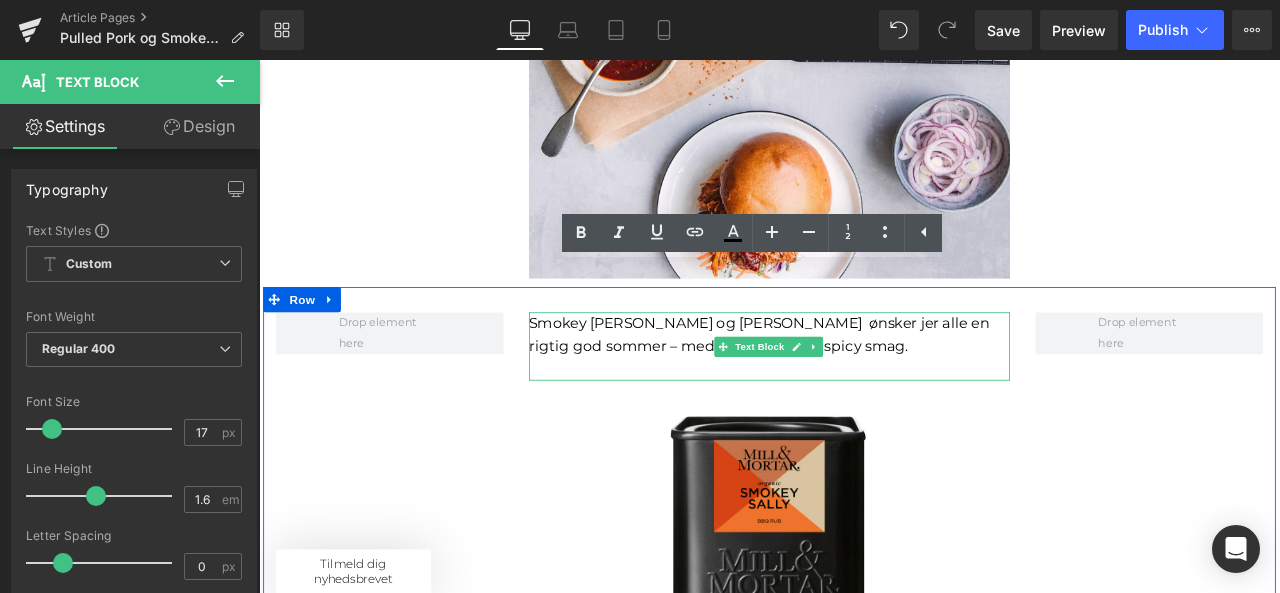 click on "Smokey [PERSON_NAME] og [PERSON_NAME]  ønsker jer alle en rigtig god sommer – med skøn, røget og spicy smag." at bounding box center (864, 386) 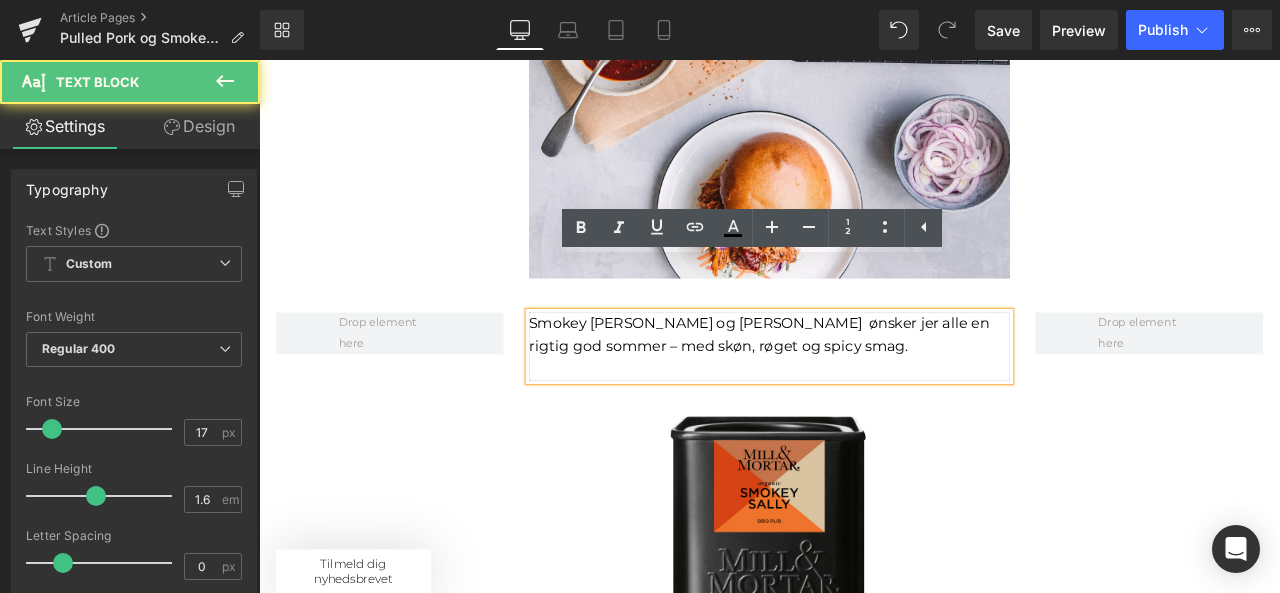 click at bounding box center (864, 426) 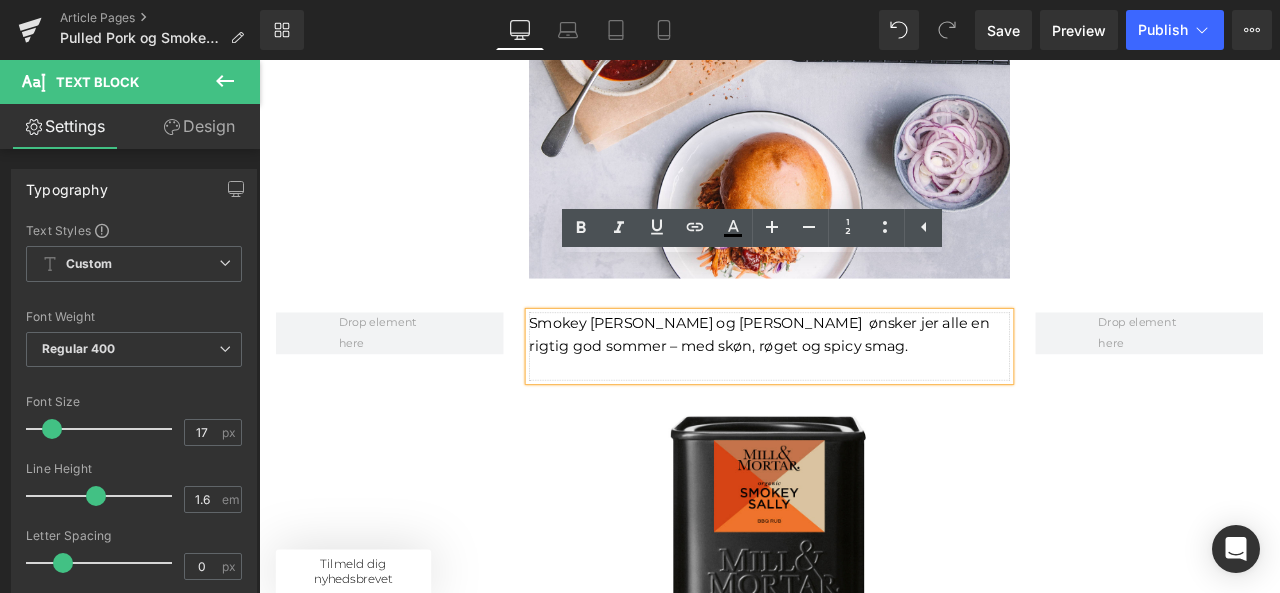 type 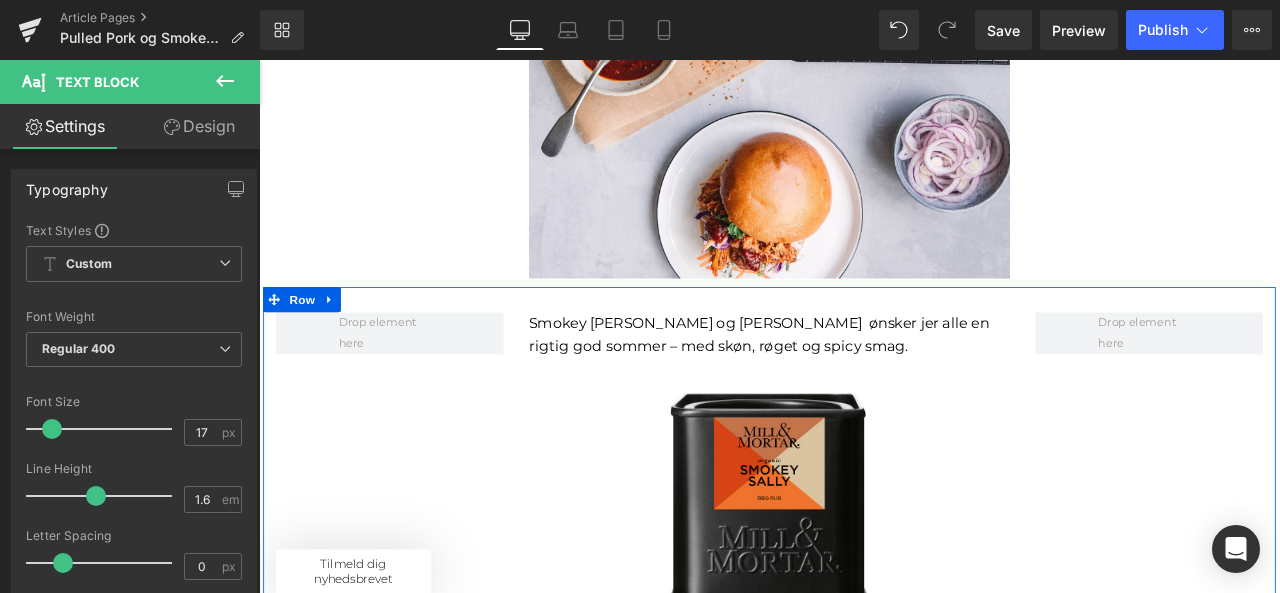 click on "Smokey [PERSON_NAME] og [PERSON_NAME]  ønsker jer alle en rigtig god sommer – med skøn, røget og spicy smag. Text Block
Sale Off
(P) Image
[PERSON_NAME], ØKO
(P) Title
0 kr
57.50 kr
(P) Price
Køb nu
(P) Cart Button
Product         Row" at bounding box center [864, 627] 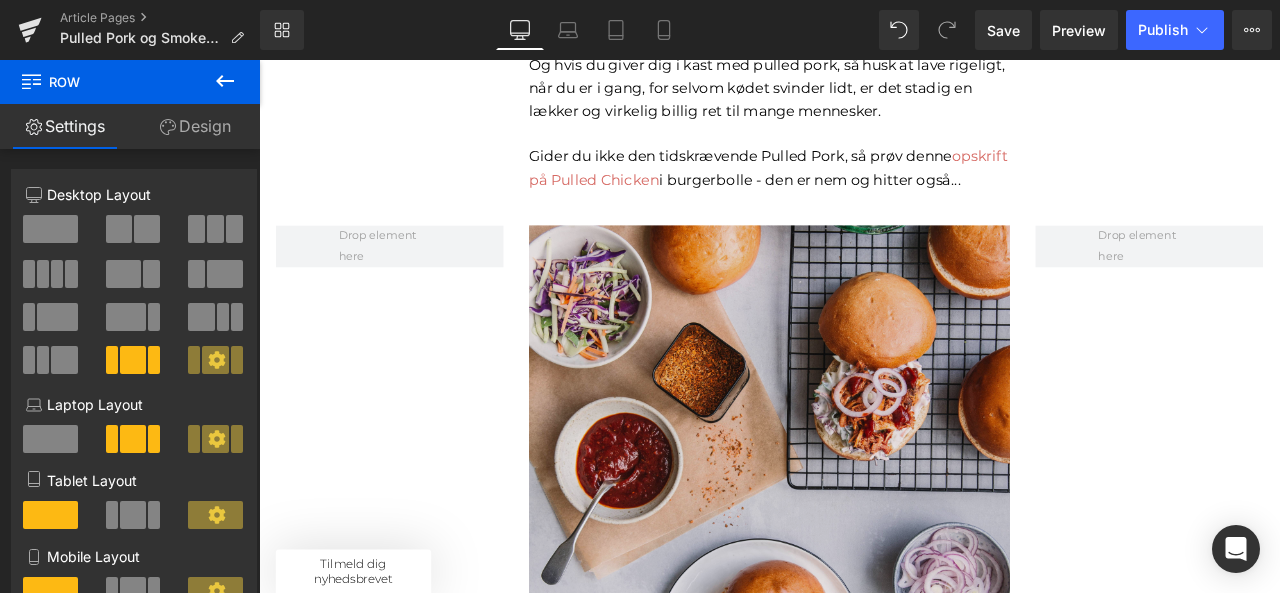 scroll, scrollTop: 2161, scrollLeft: 0, axis: vertical 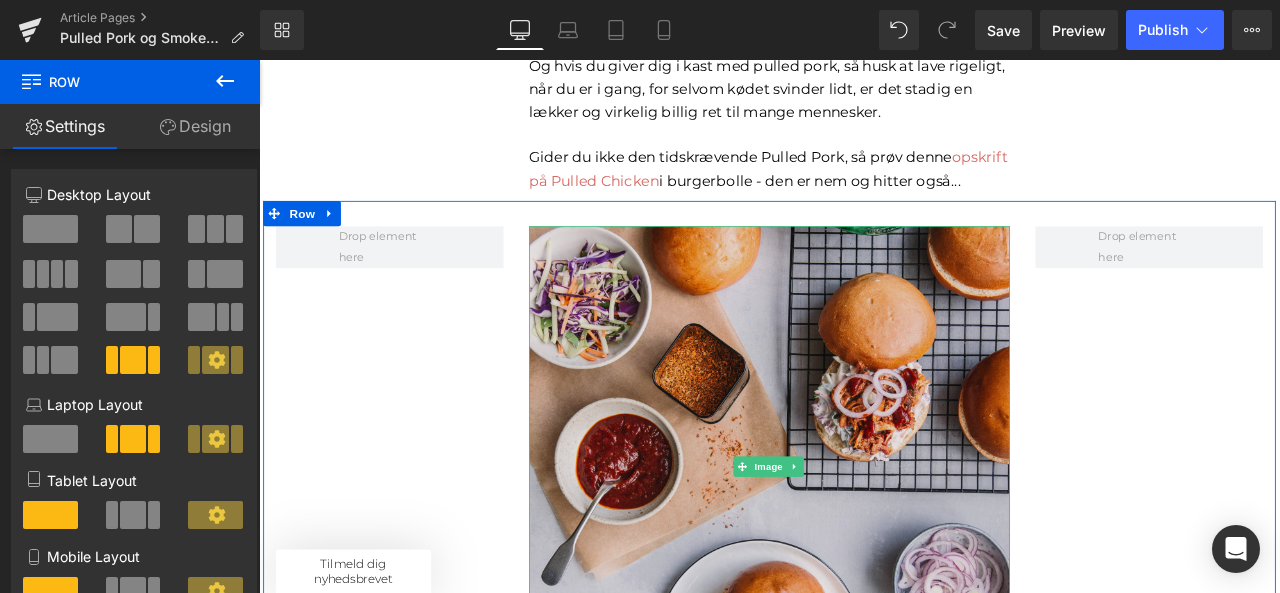 click at bounding box center [864, 542] 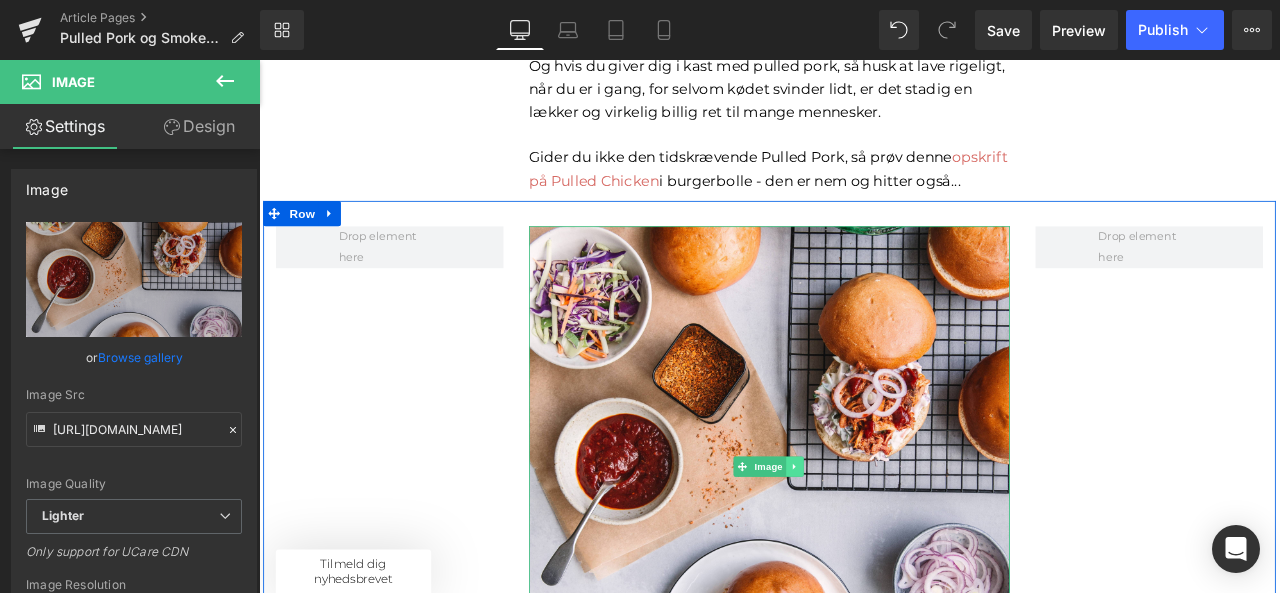 click at bounding box center [893, 542] 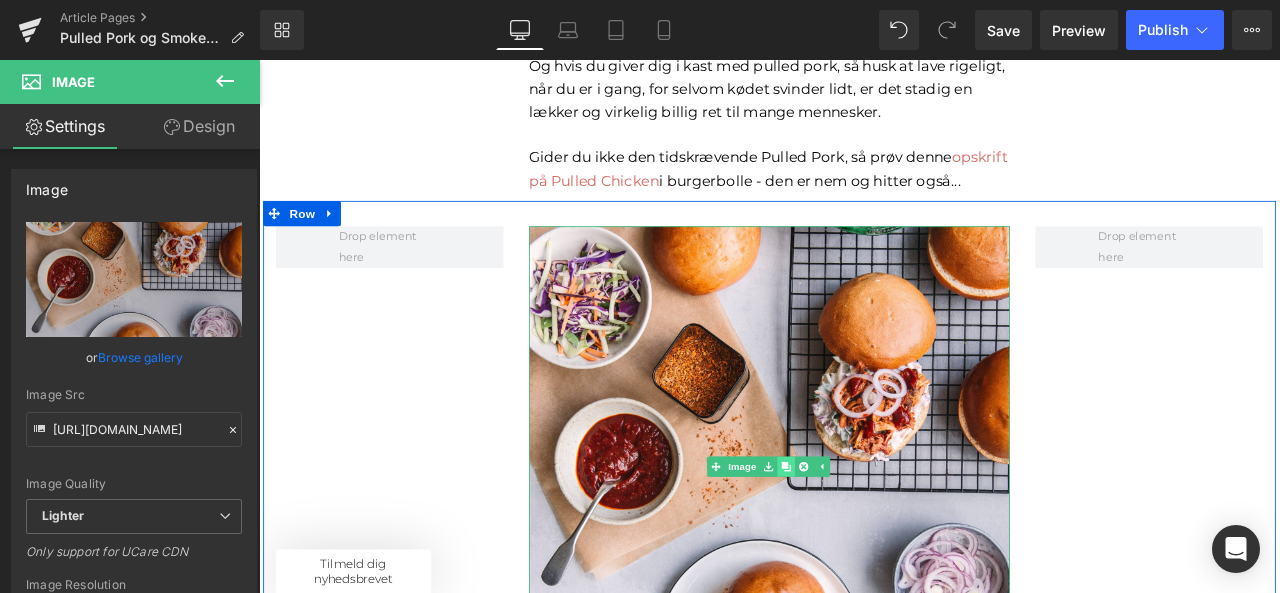 click 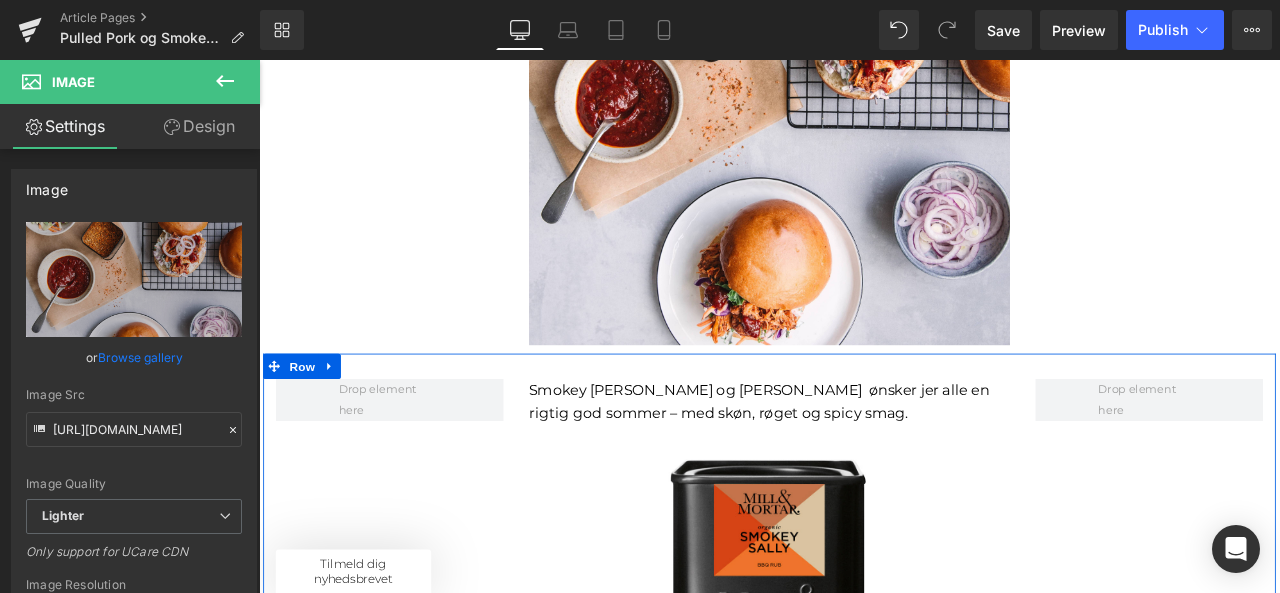 scroll, scrollTop: 3227, scrollLeft: 0, axis: vertical 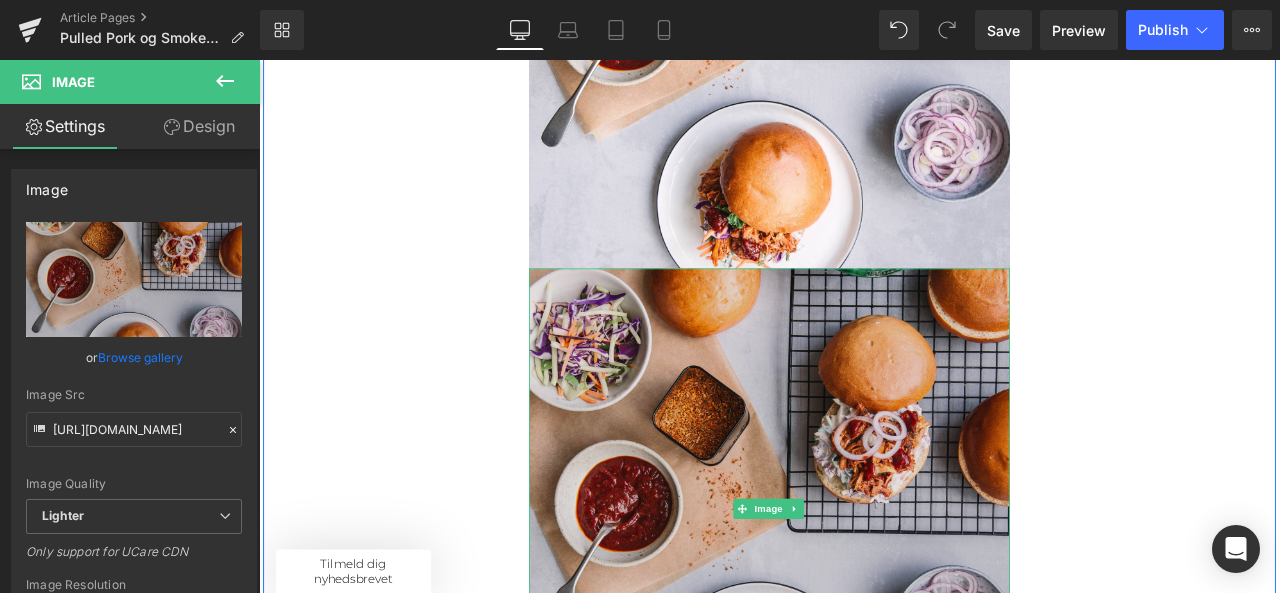 click at bounding box center (864, 592) 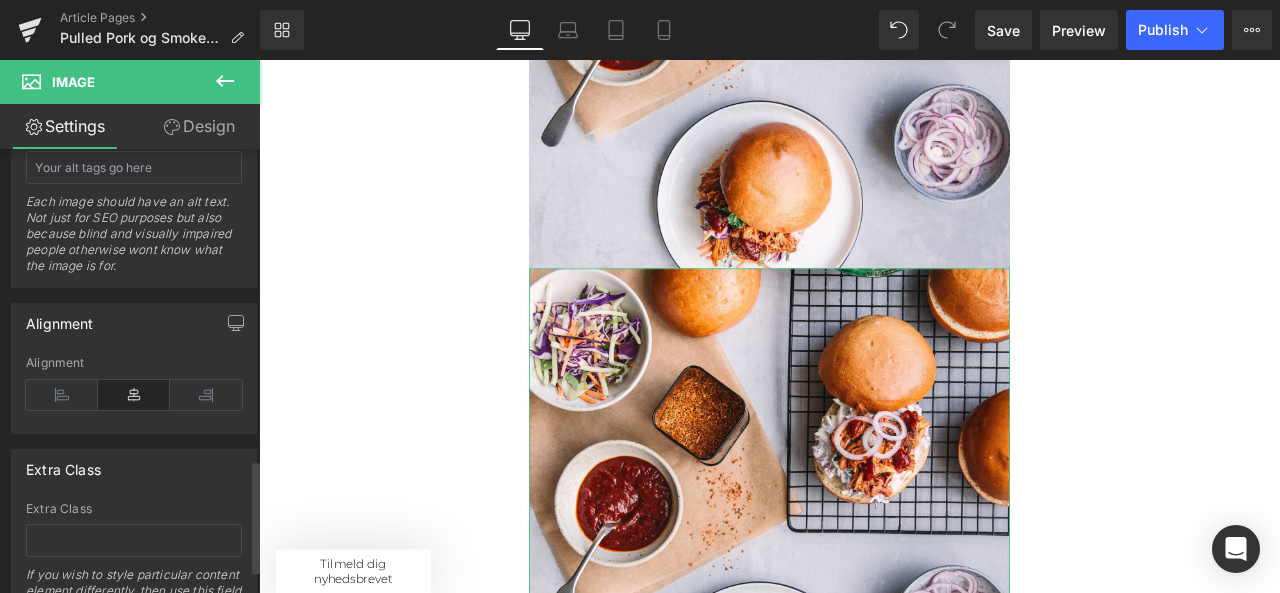 scroll, scrollTop: 1316, scrollLeft: 0, axis: vertical 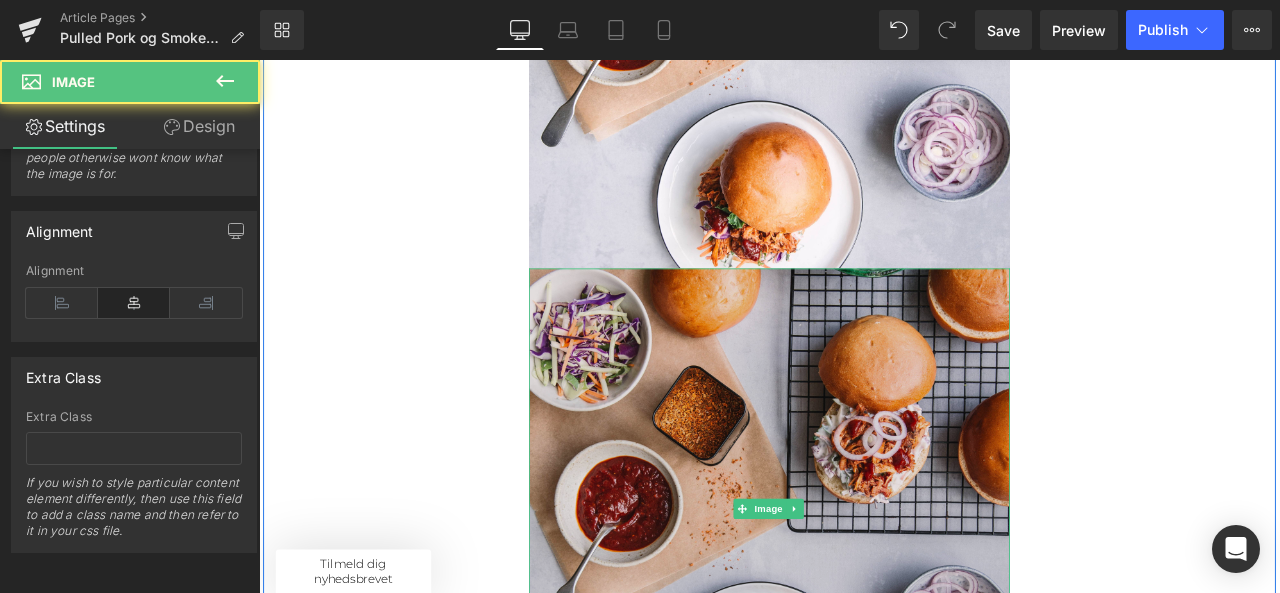 click at bounding box center [864, 592] 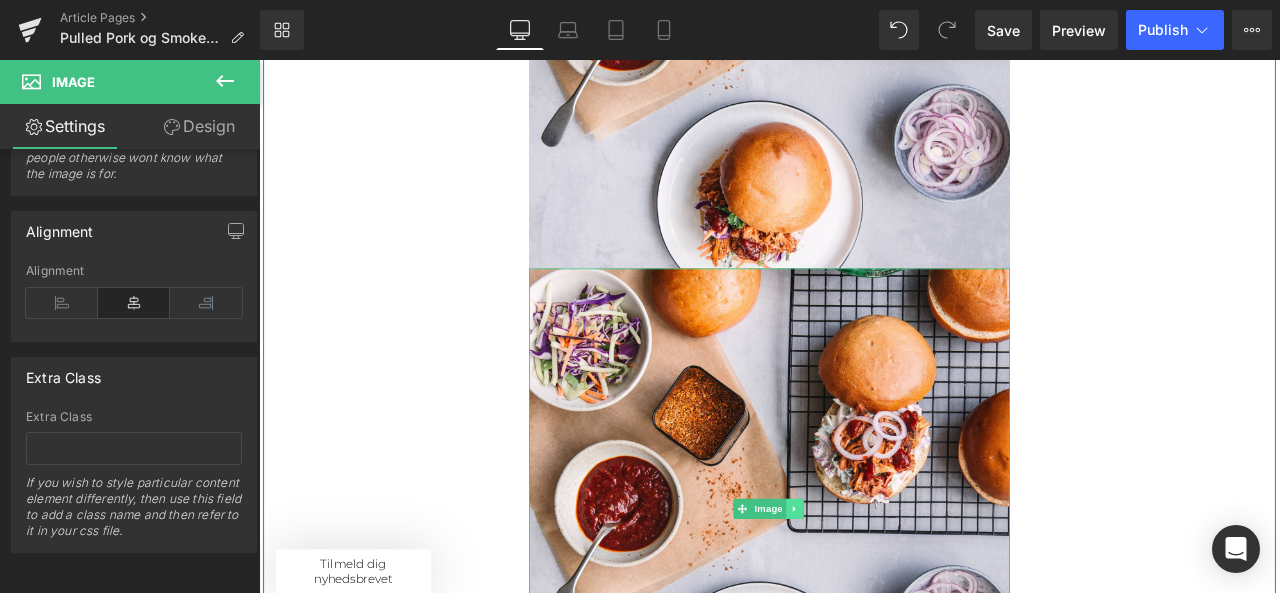 click 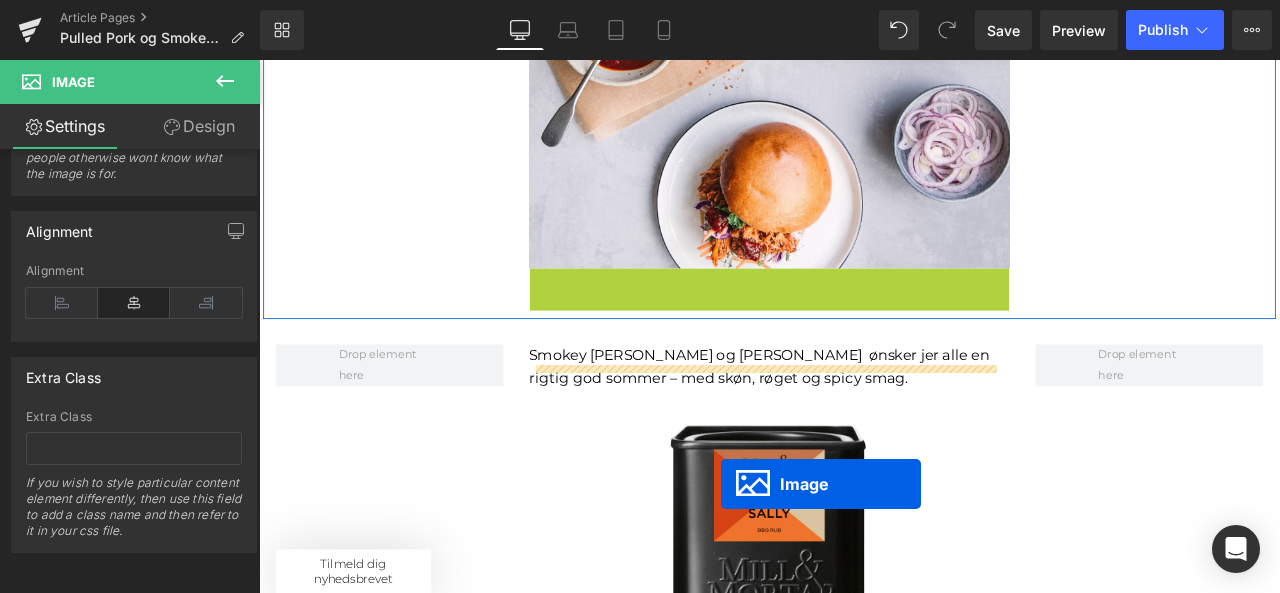 scroll, scrollTop: 20, scrollLeft: 0, axis: vertical 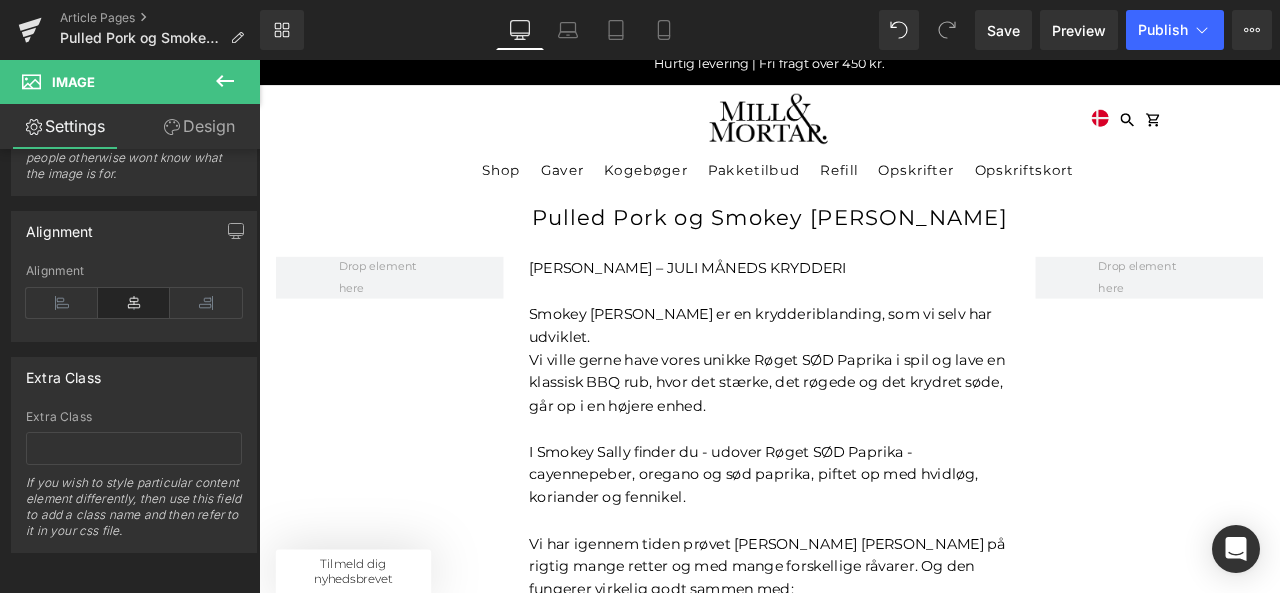 drag, startPoint x: 796, startPoint y: 532, endPoint x: 804, endPoint y: 494, distance: 38.832977 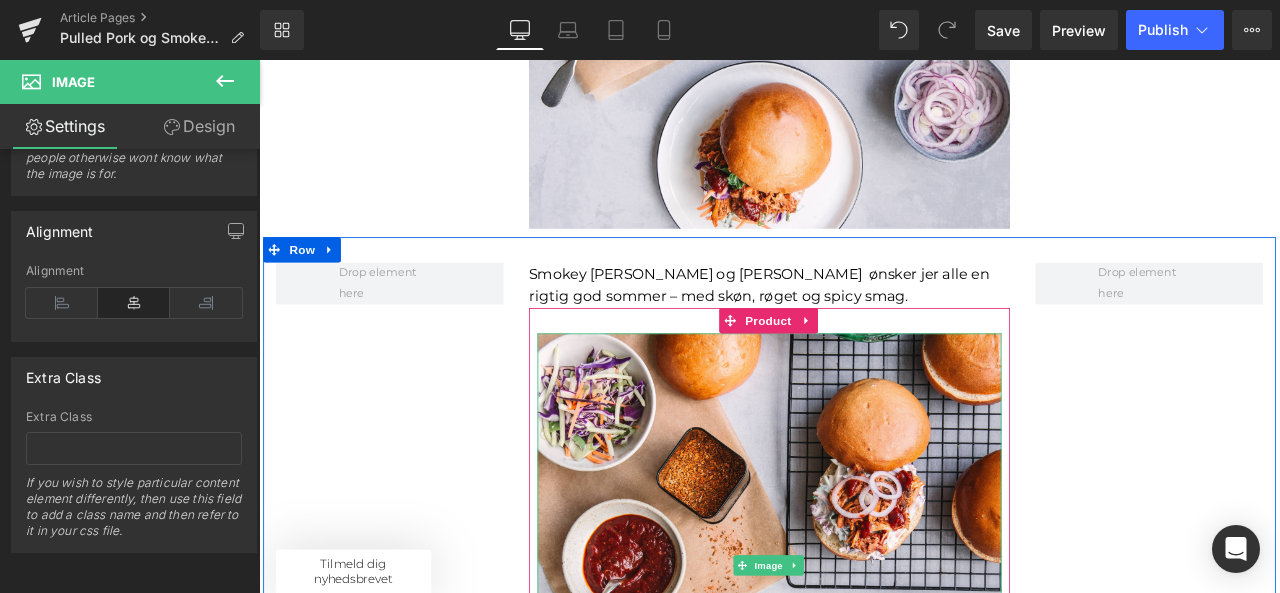 scroll, scrollTop: 2748, scrollLeft: 0, axis: vertical 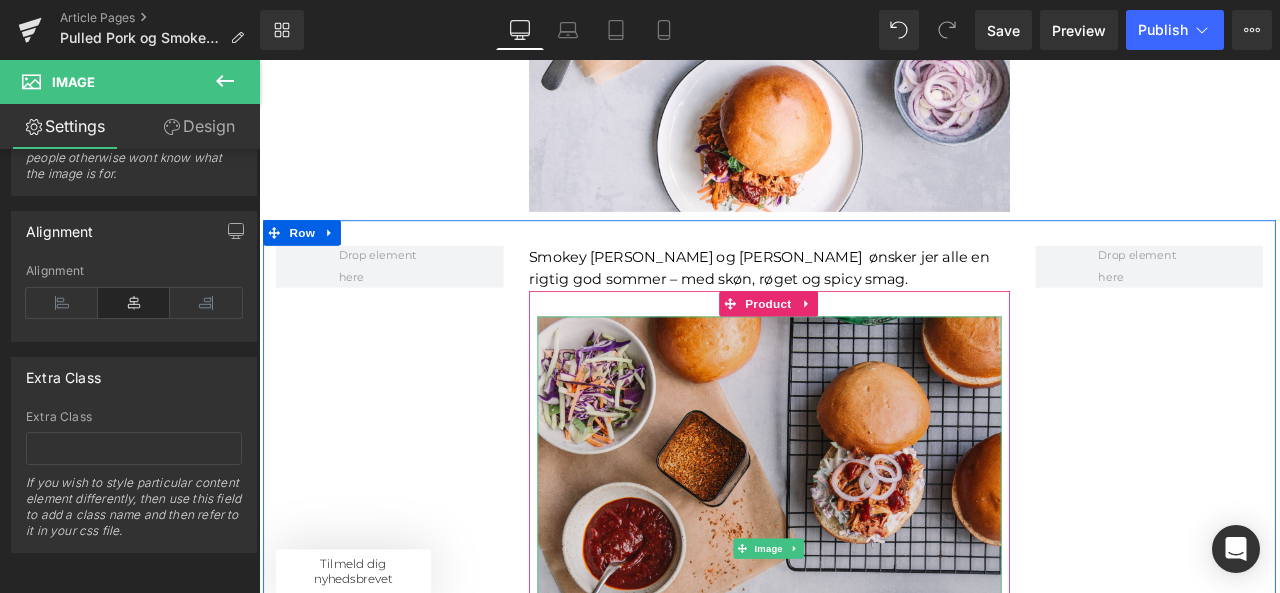 click at bounding box center (864, 639) 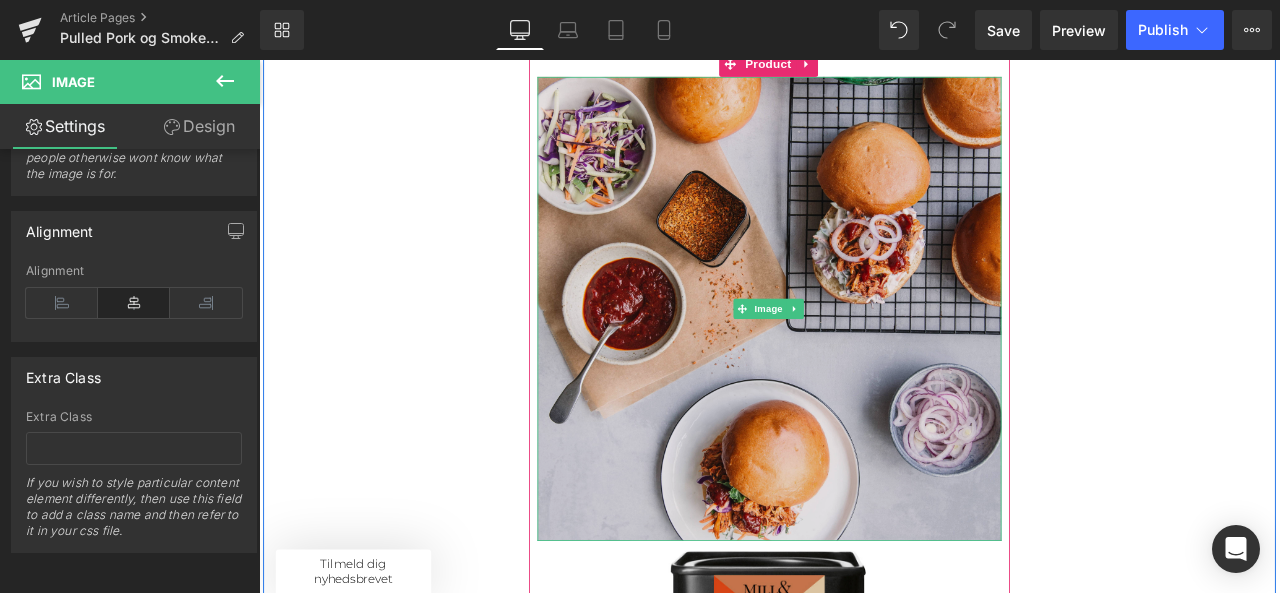 scroll, scrollTop: 3024, scrollLeft: 0, axis: vertical 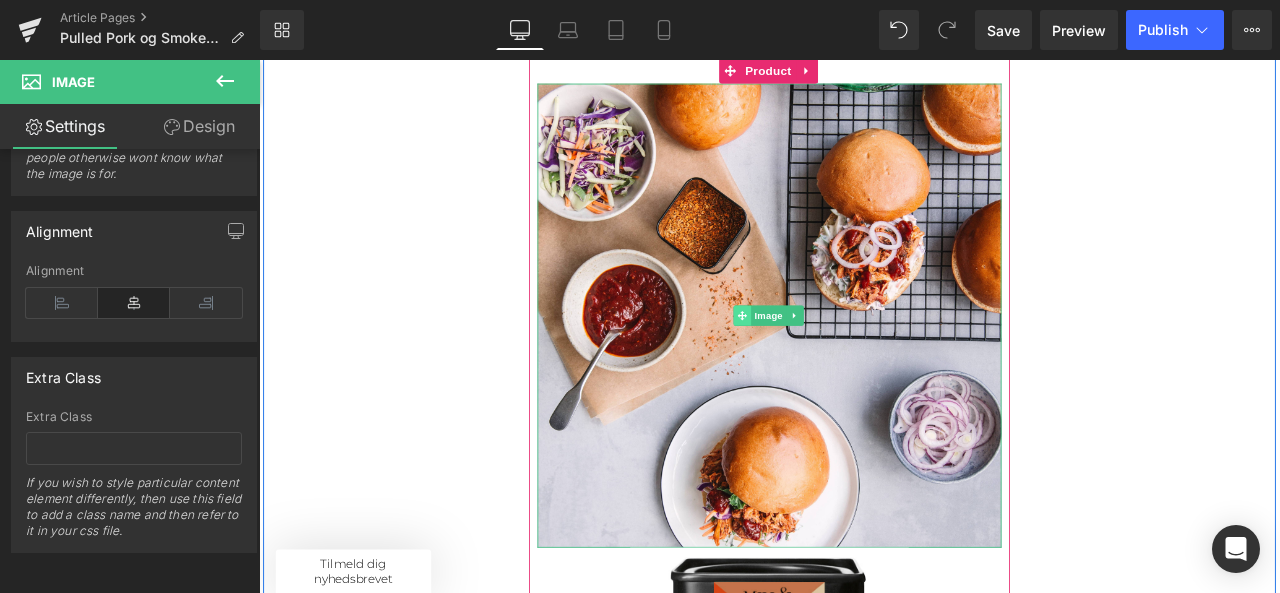 click at bounding box center [831, 363] 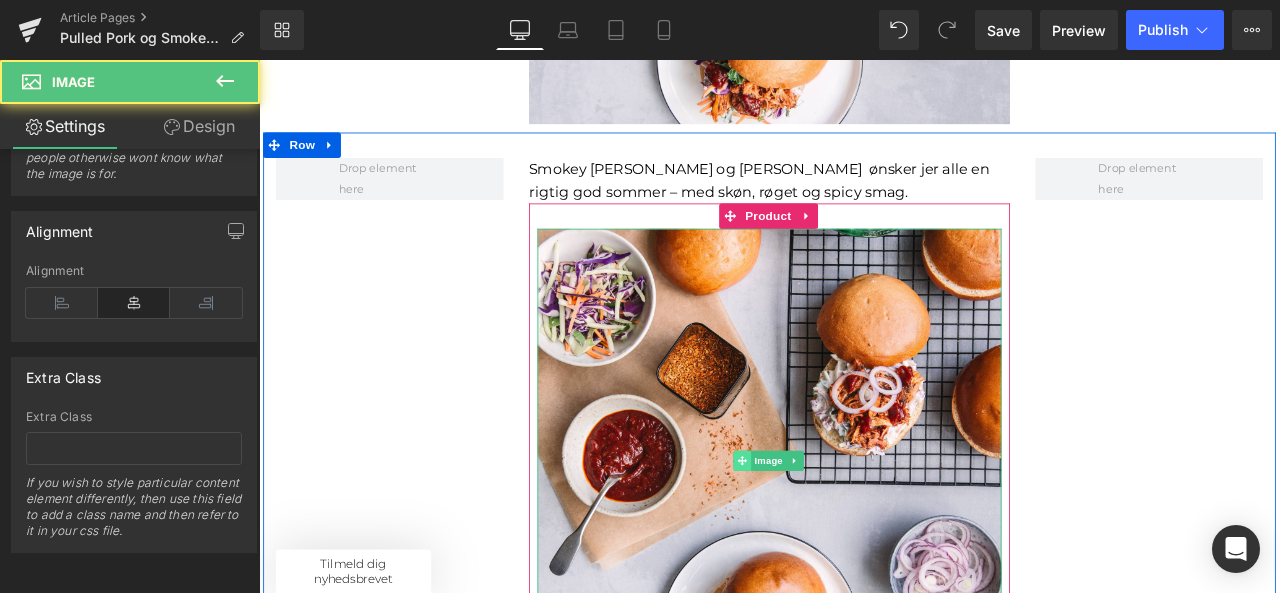 scroll, scrollTop: 2850, scrollLeft: 0, axis: vertical 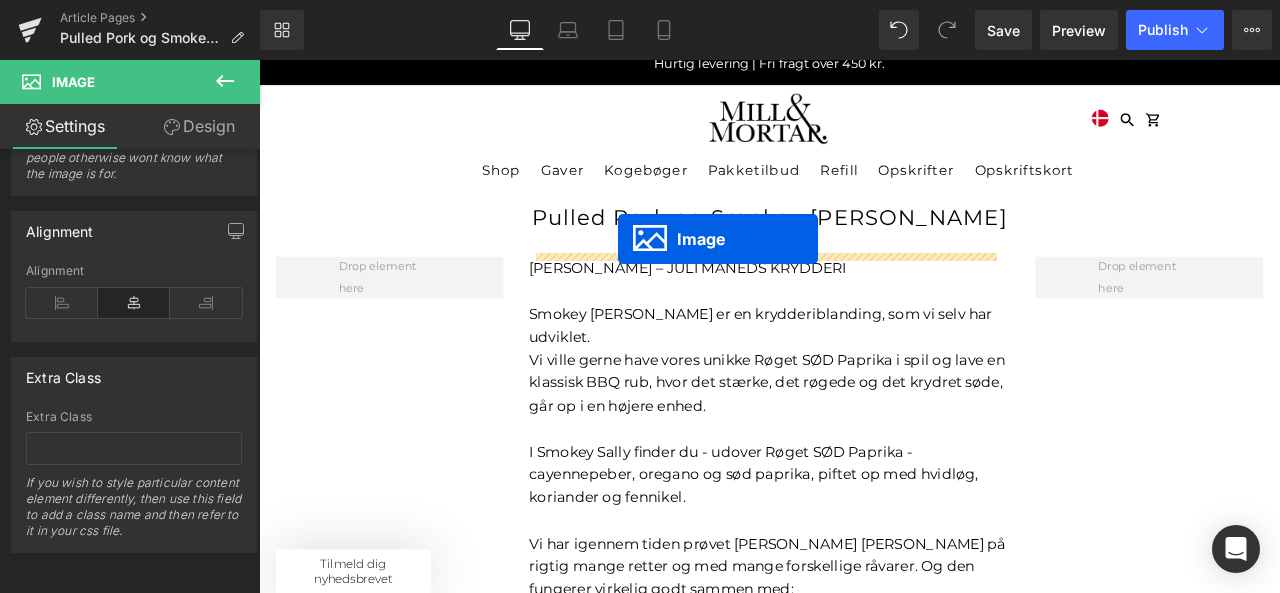 drag, startPoint x: 820, startPoint y: 474, endPoint x: 687, endPoint y: 736, distance: 293.82477 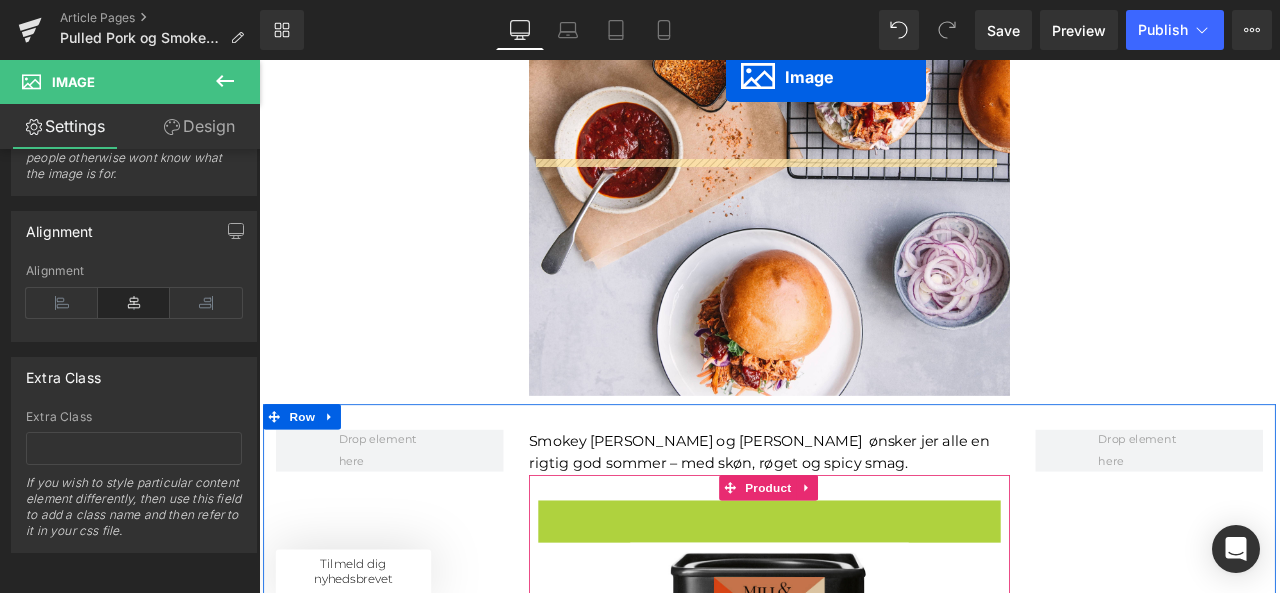 scroll, scrollTop: 2580, scrollLeft: 0, axis: vertical 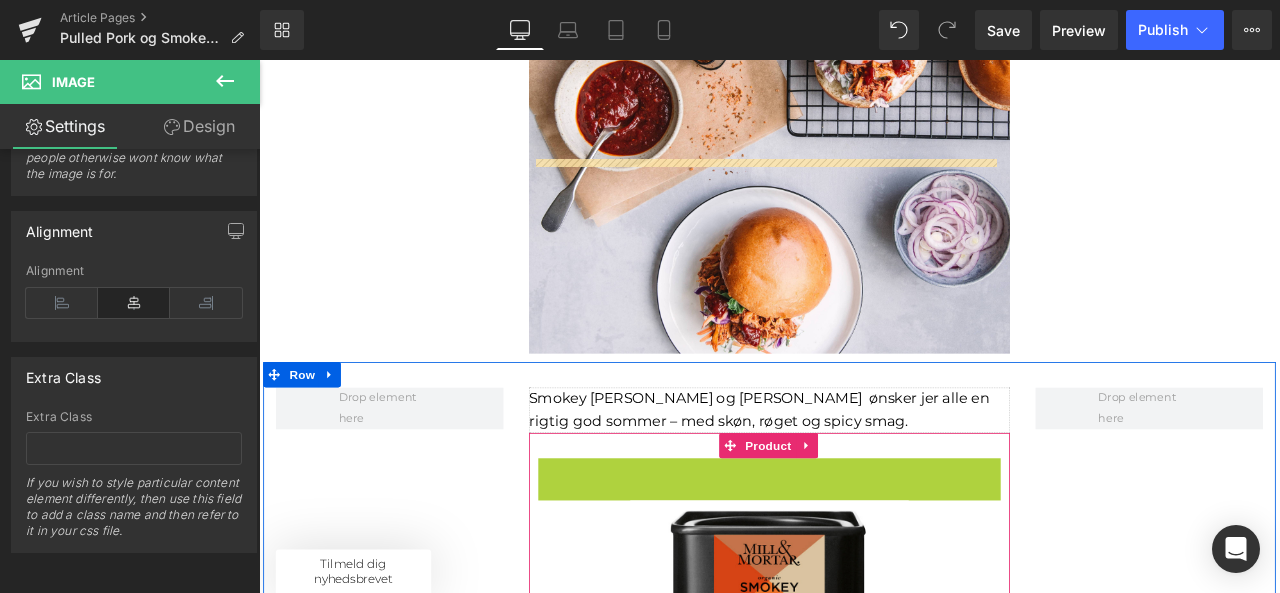 click on "Smokey [PERSON_NAME] og [PERSON_NAME]  ønsker jer alle en rigtig god sommer – med skøn, røget og spicy smag." at bounding box center [864, 475] 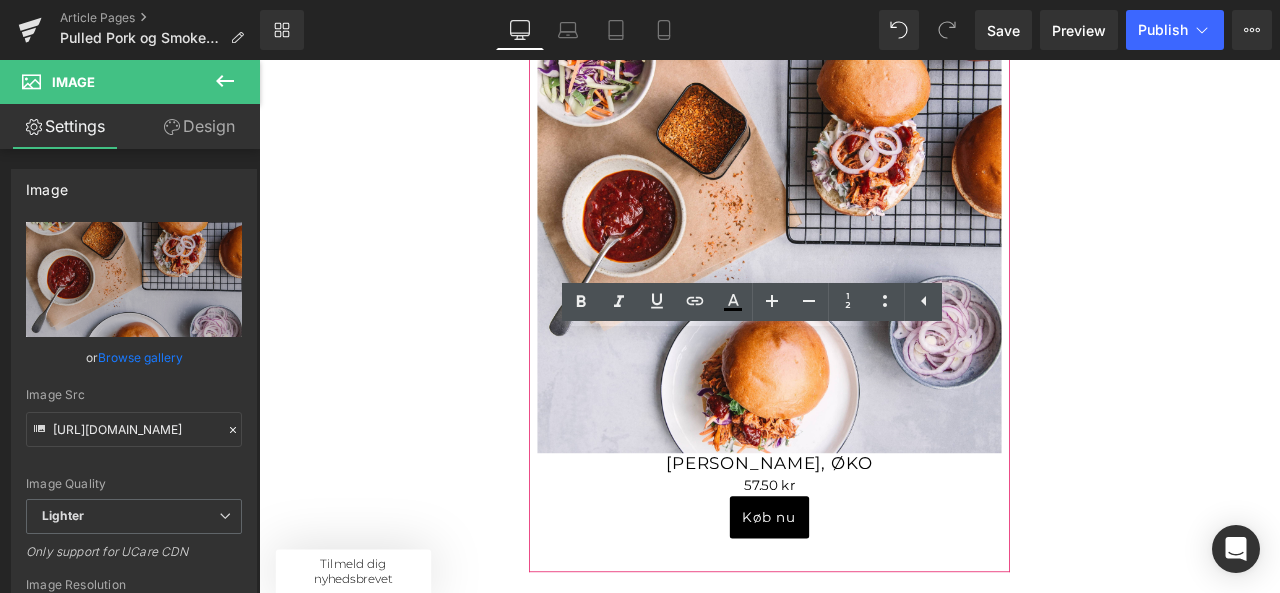 scroll, scrollTop: 3214, scrollLeft: 0, axis: vertical 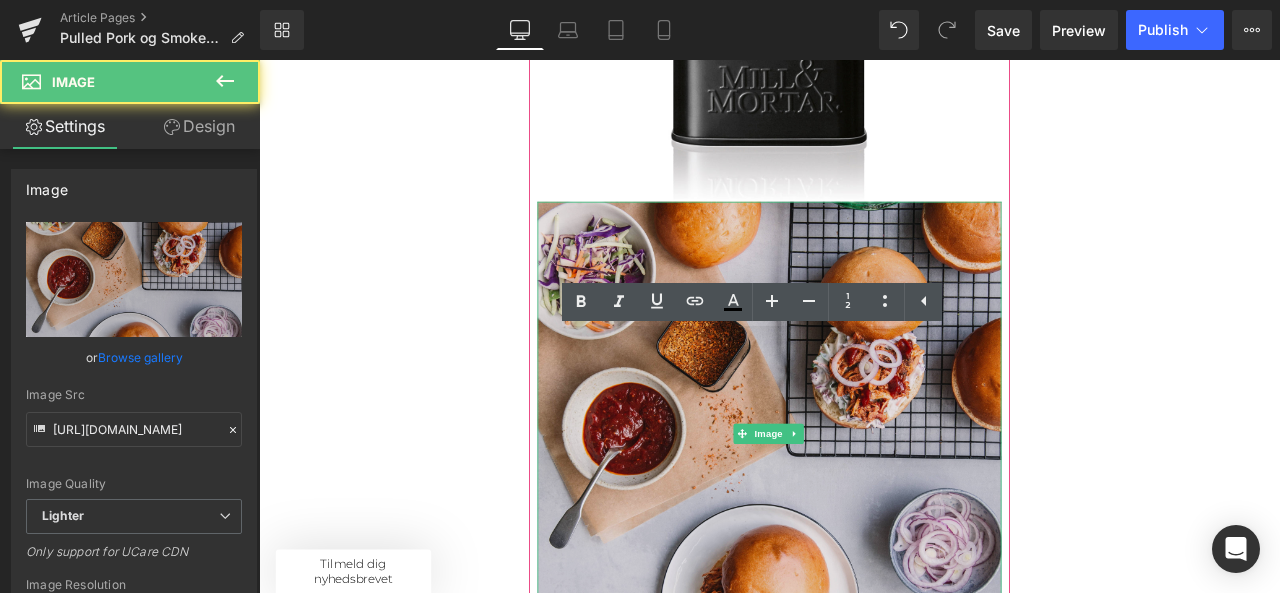 click at bounding box center [864, 503] 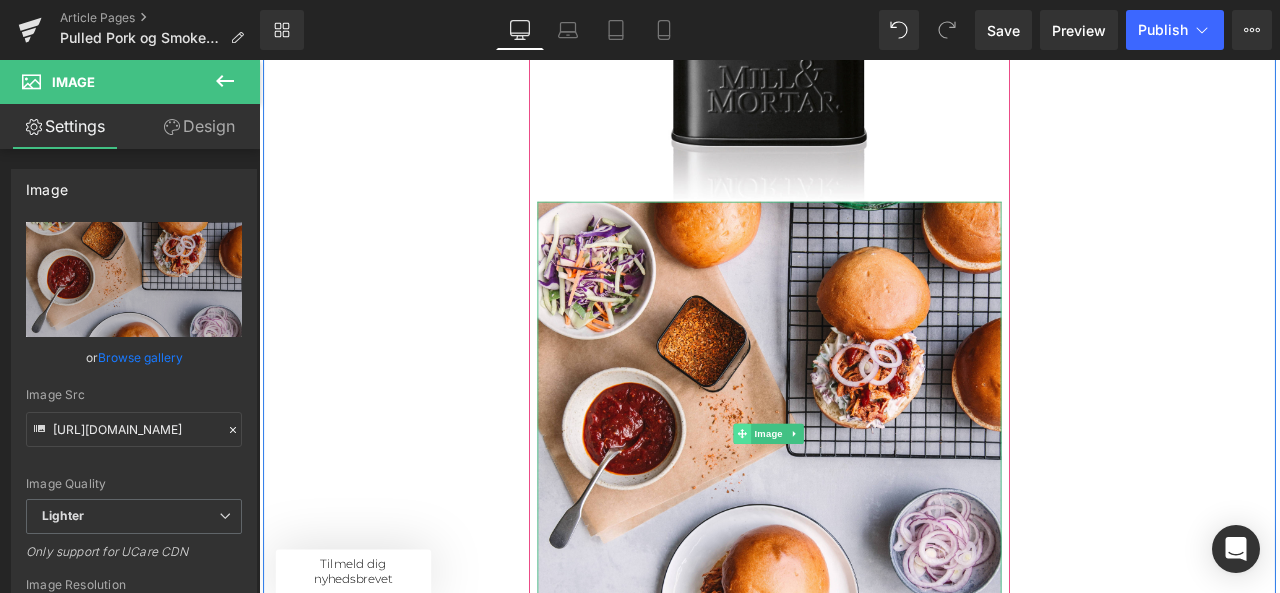click 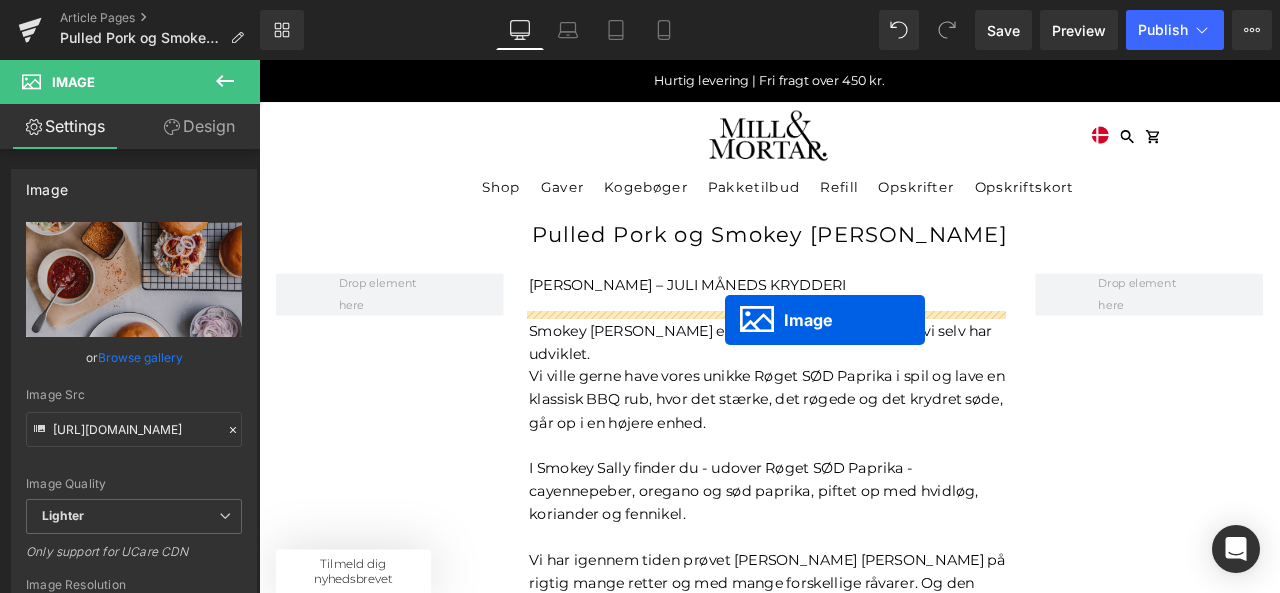 scroll, scrollTop: 20, scrollLeft: 0, axis: vertical 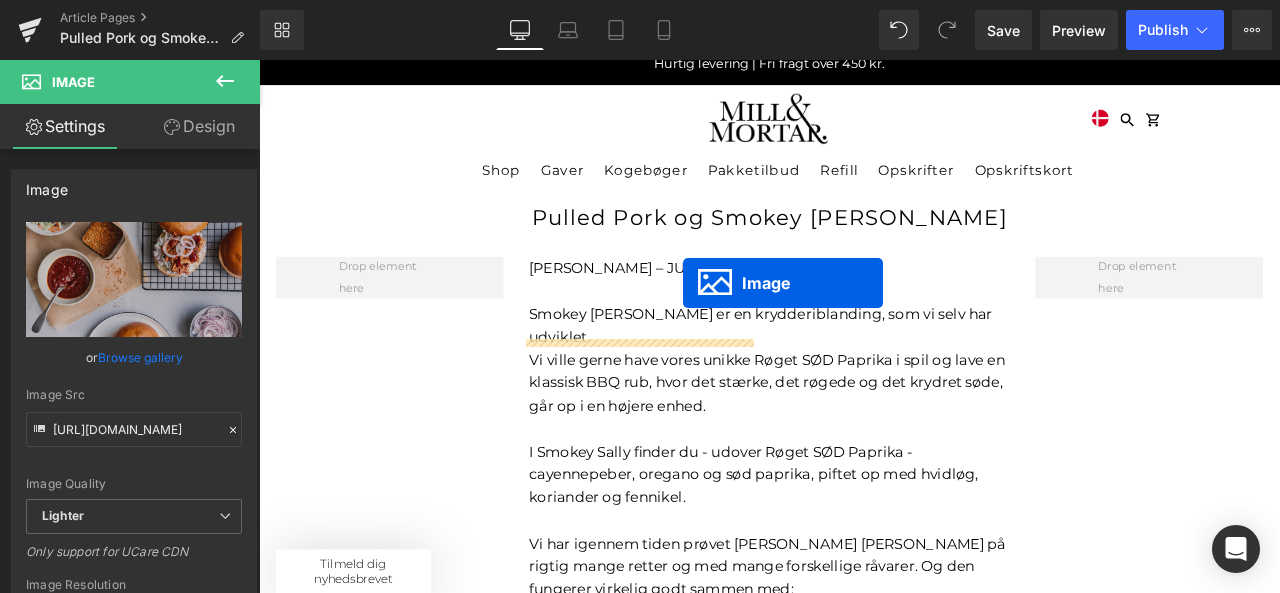 drag, startPoint x: 822, startPoint y: 436, endPoint x: 762, endPoint y: 585, distance: 160.62689 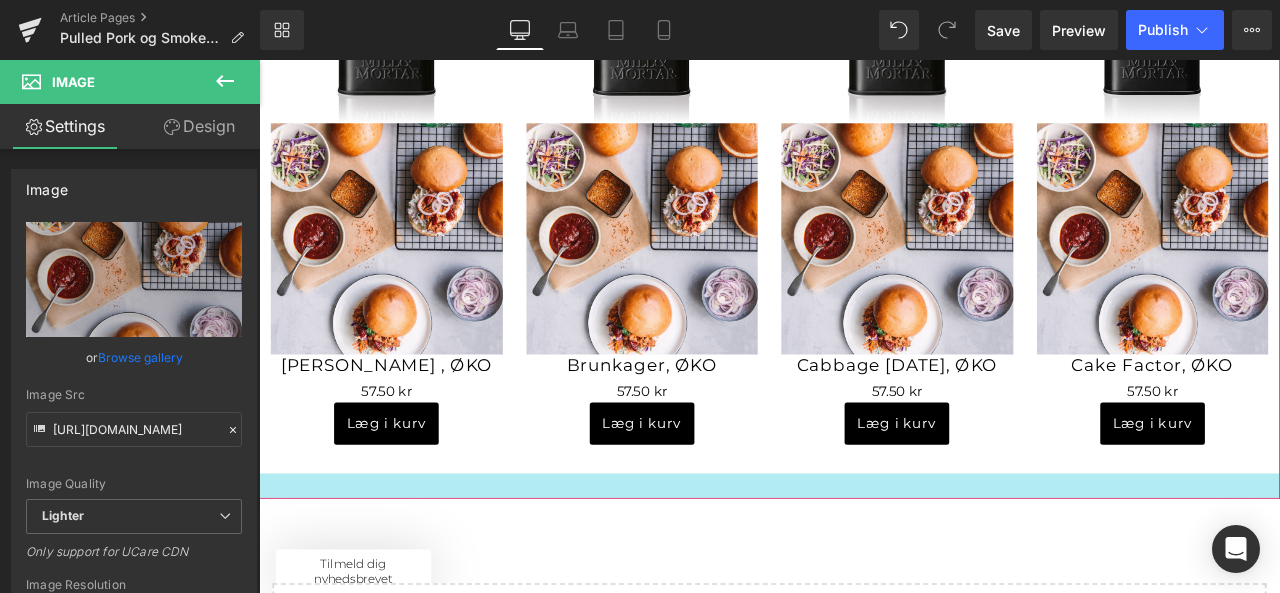 scroll, scrollTop: 3743, scrollLeft: 0, axis: vertical 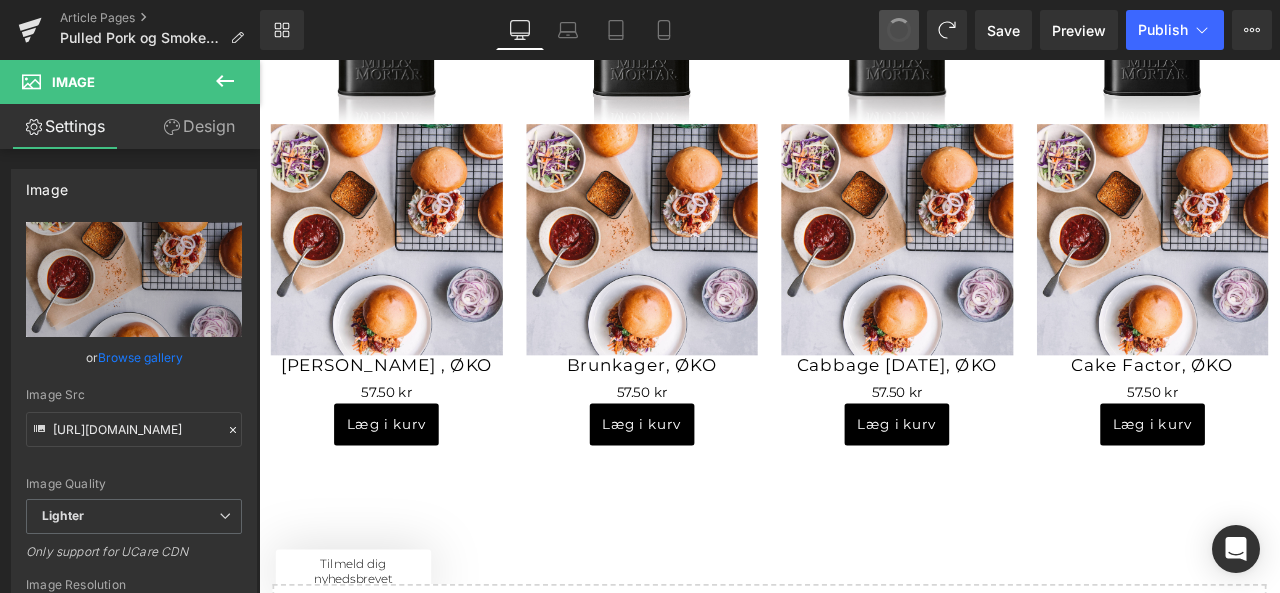 click at bounding box center [899, 30] 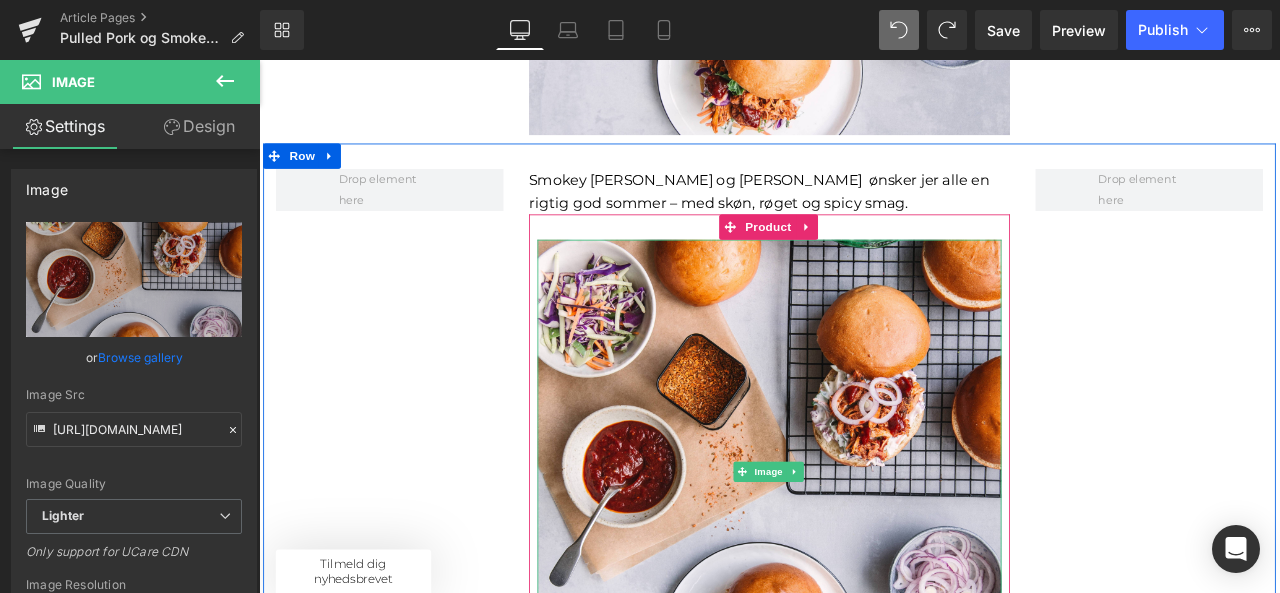 scroll, scrollTop: 2870, scrollLeft: 0, axis: vertical 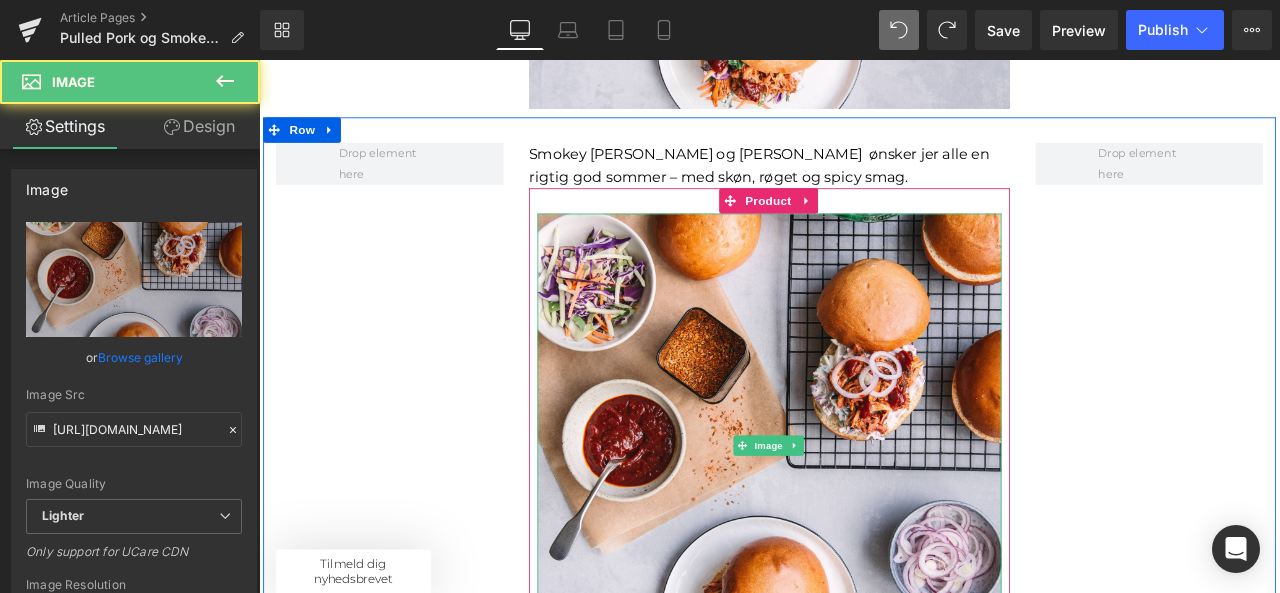 click at bounding box center [864, 517] 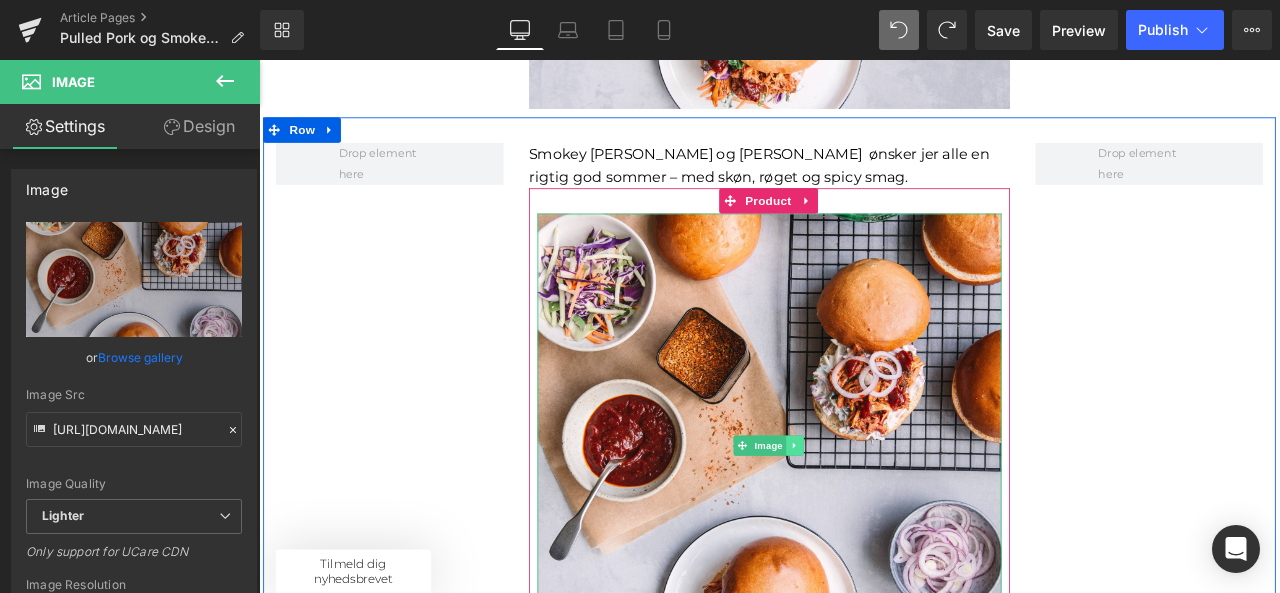 click 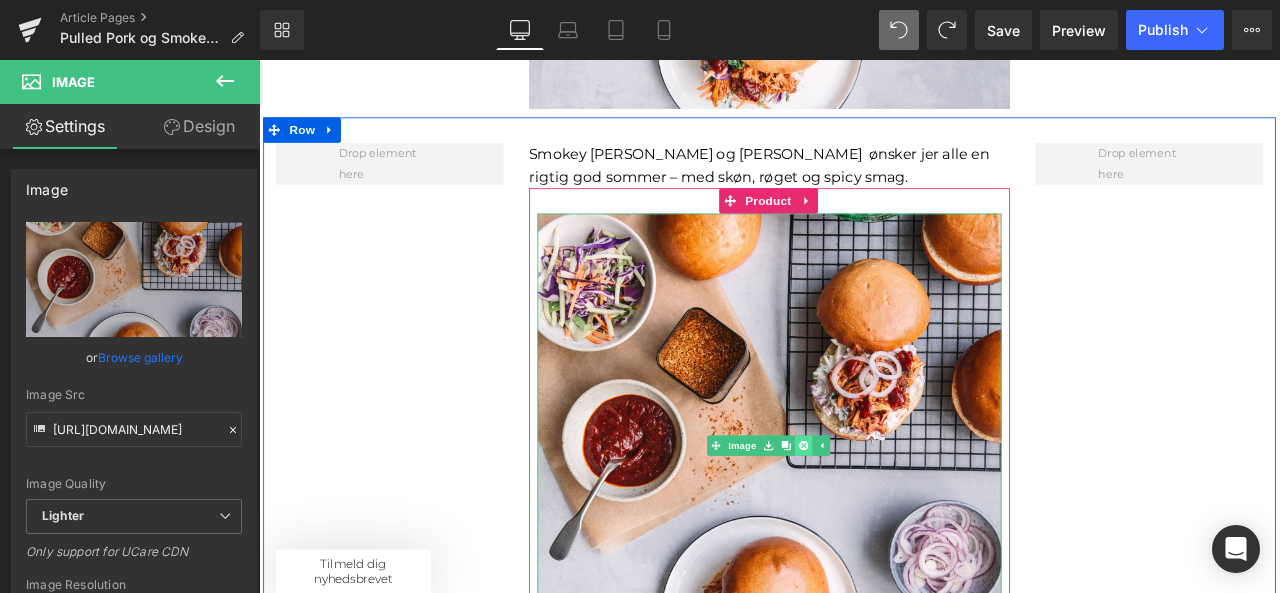 click 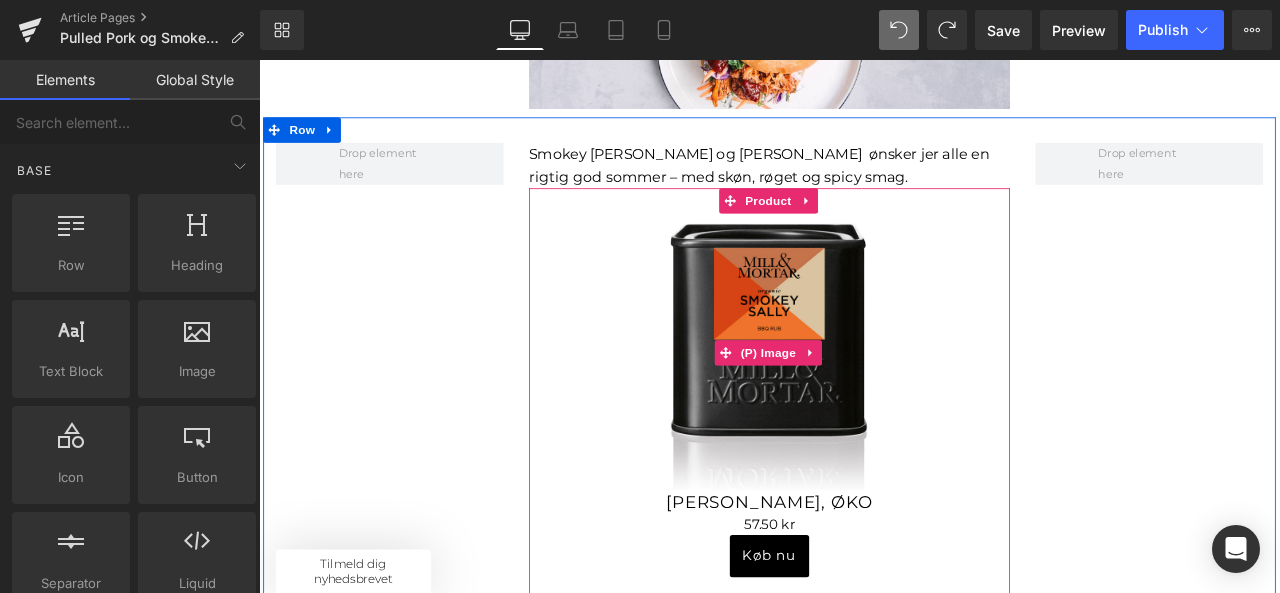 scroll, scrollTop: 2609, scrollLeft: 0, axis: vertical 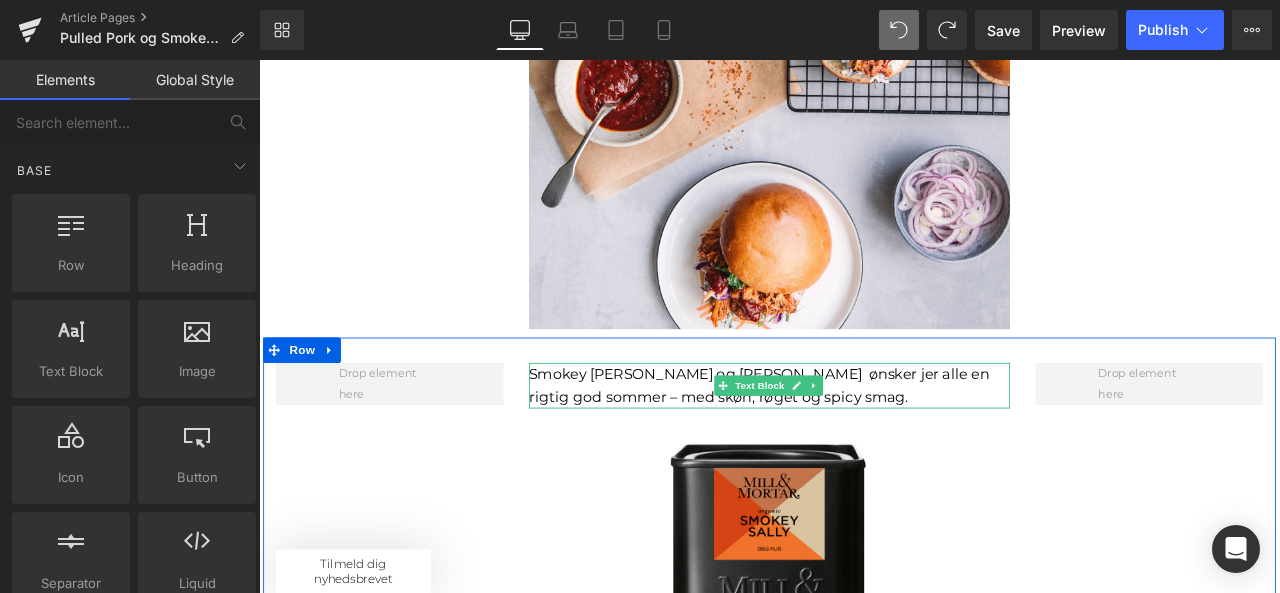 click on "Smokey [PERSON_NAME] og [PERSON_NAME]  ønsker jer alle en rigtig god sommer – med skøn, røget og spicy smag." at bounding box center [864, 446] 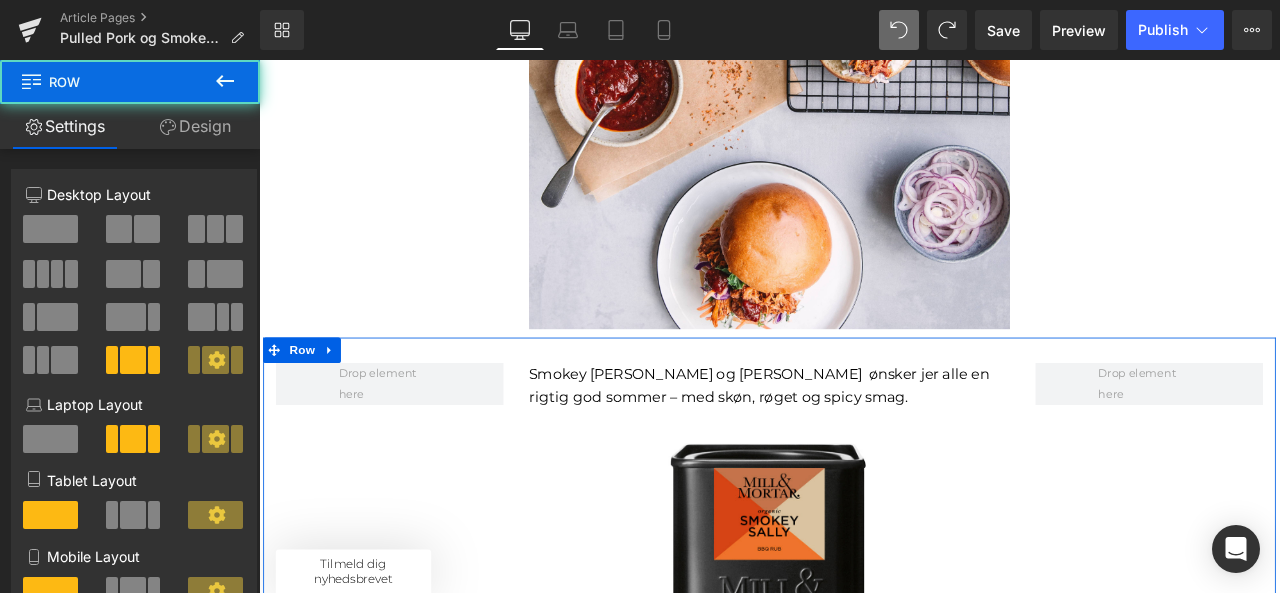 click on "Smokey [PERSON_NAME] og [PERSON_NAME]  ønsker jer alle en rigtig god sommer – med skøn, røget og spicy smag. Text Block
Sale Off
(P) Image
[PERSON_NAME], ØKO
(P) Title
0 kr
57.50 kr
(P) Price
Køb nu
(P) Cart Button
Product         Row" at bounding box center (864, 687) 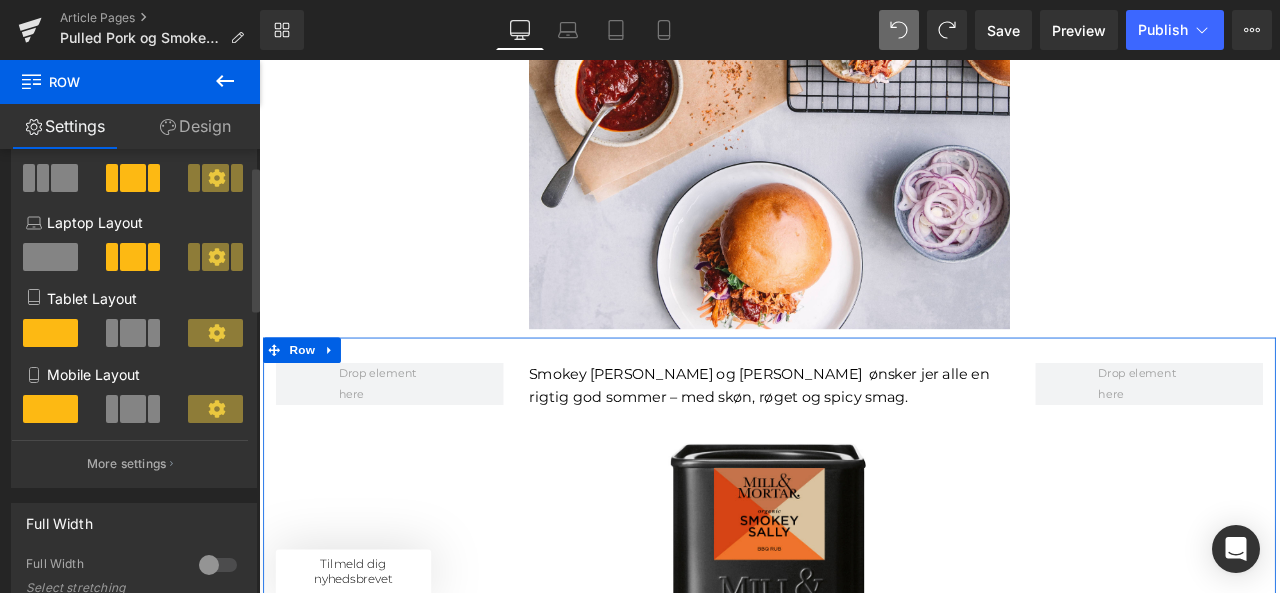 scroll, scrollTop: 0, scrollLeft: 0, axis: both 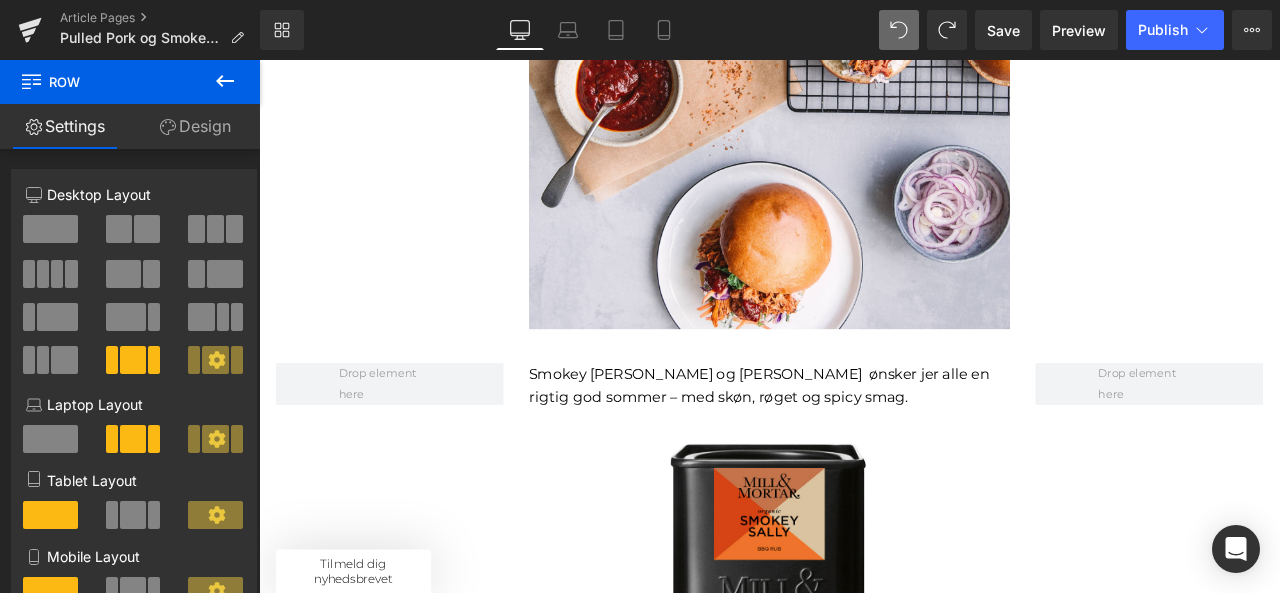 click 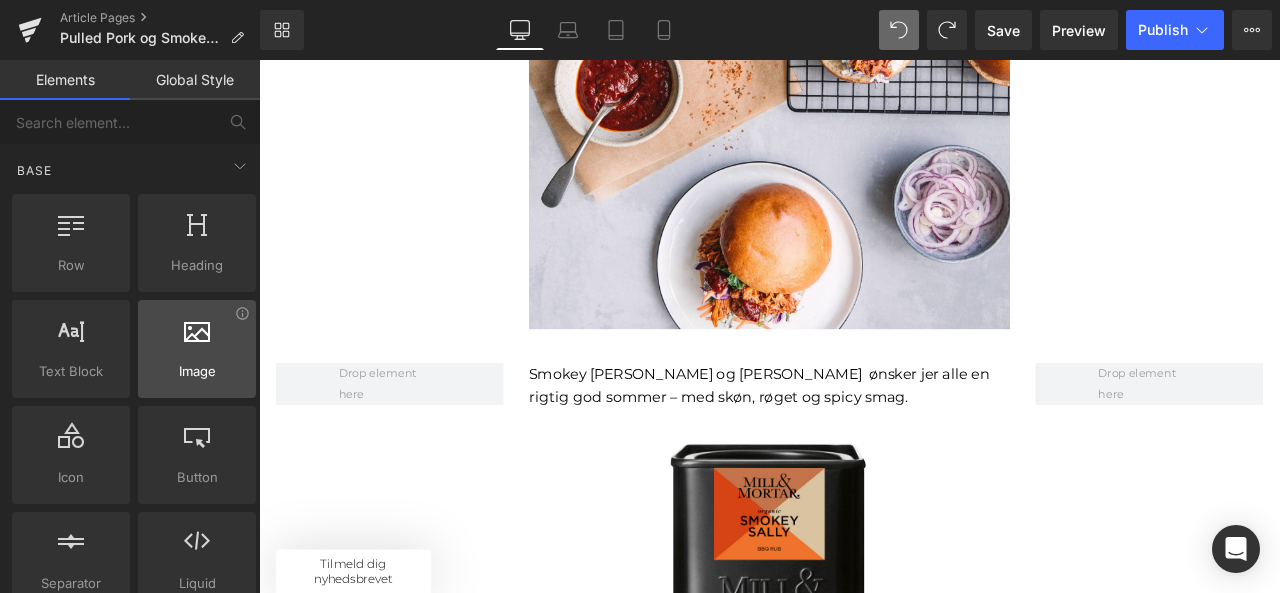 scroll, scrollTop: 38, scrollLeft: 0, axis: vertical 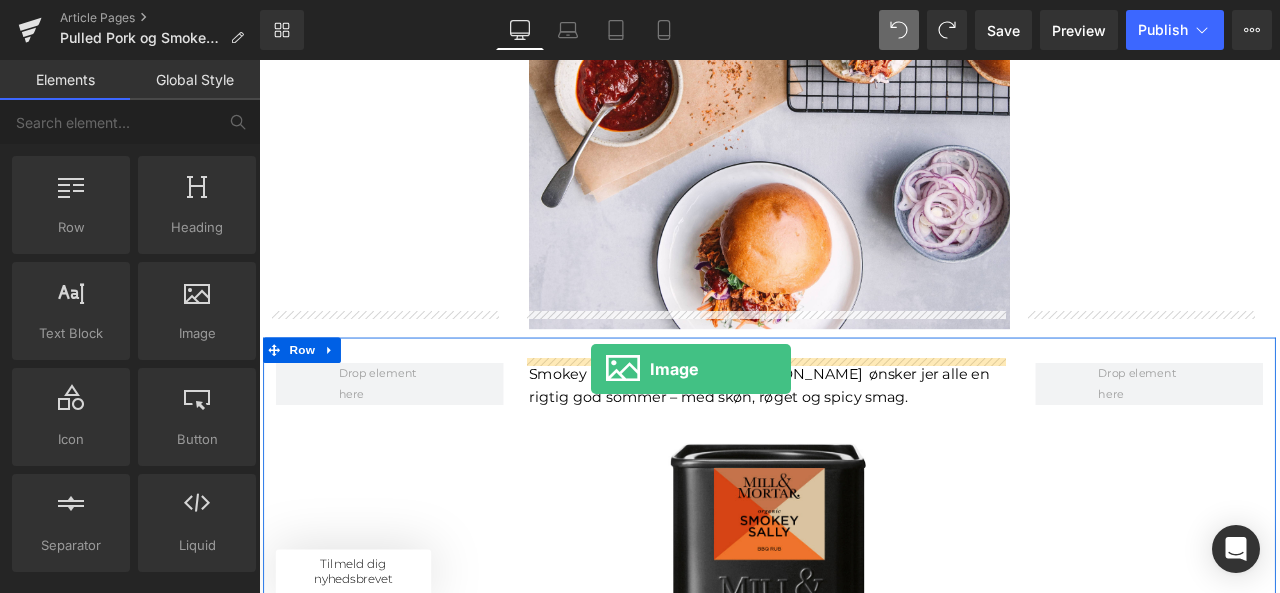 drag, startPoint x: 453, startPoint y: 379, endPoint x: 652, endPoint y: 426, distance: 204.47493 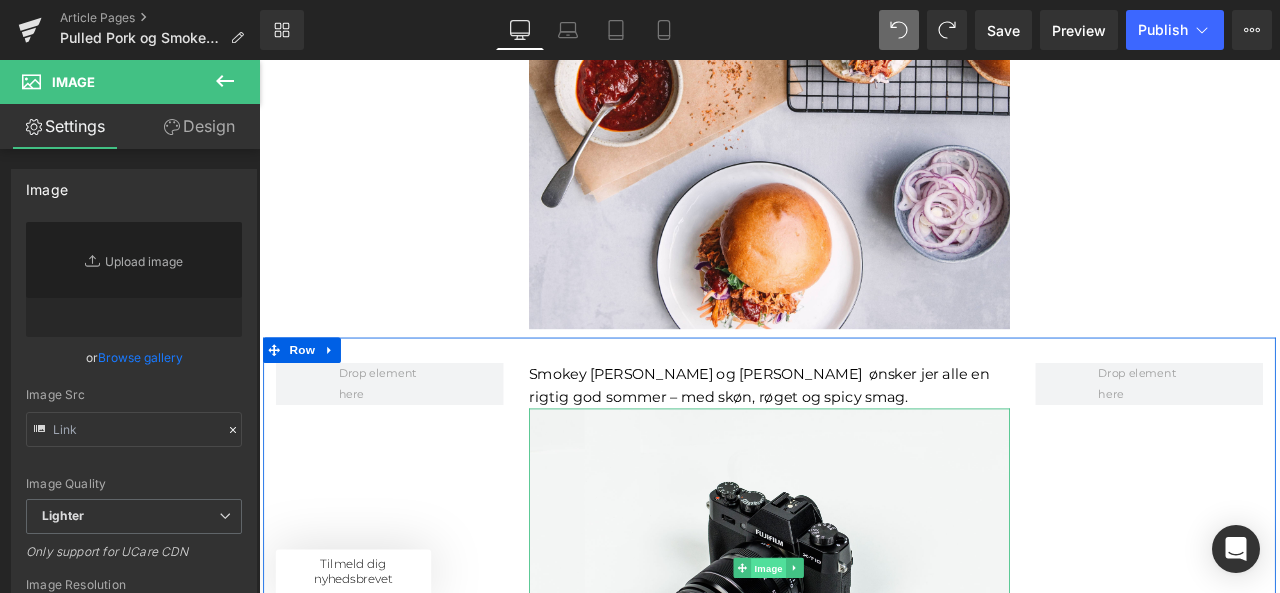 click on "Image" at bounding box center [863, 663] 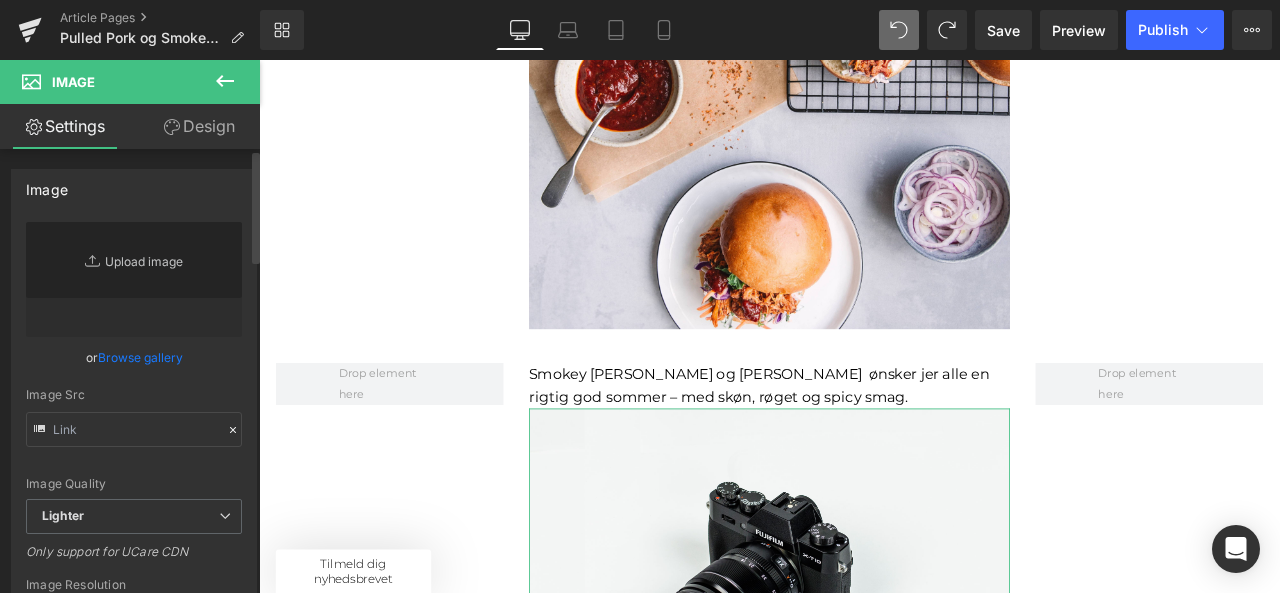 click on "Replace Image" at bounding box center (134, 279) 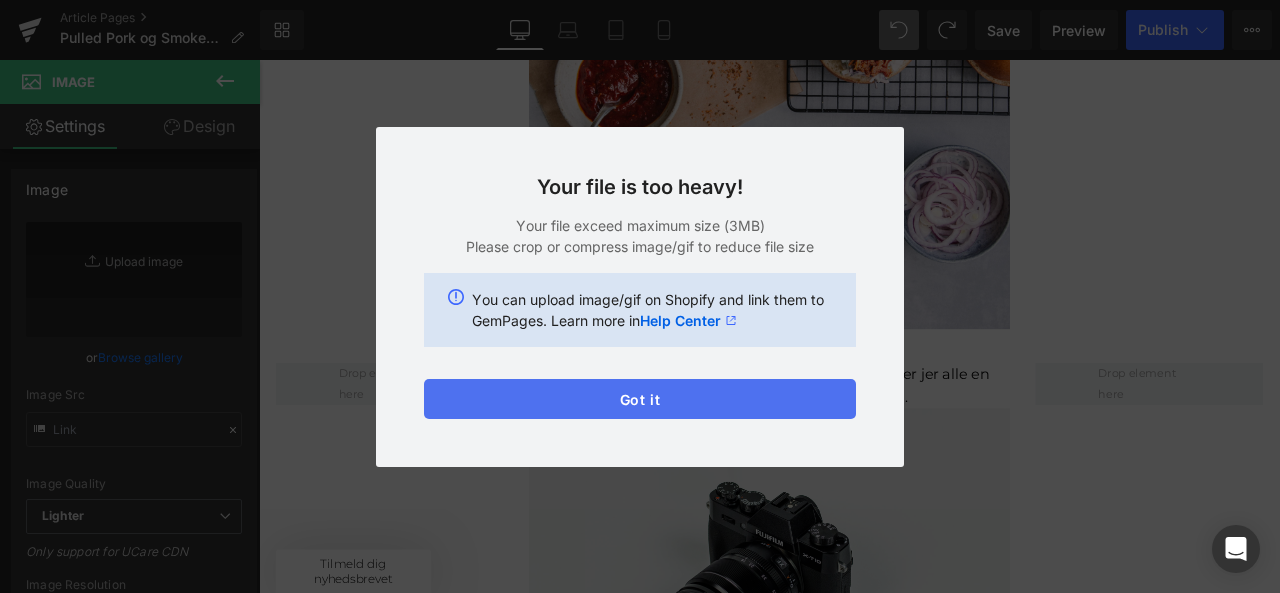 click on "Got it" at bounding box center [640, 399] 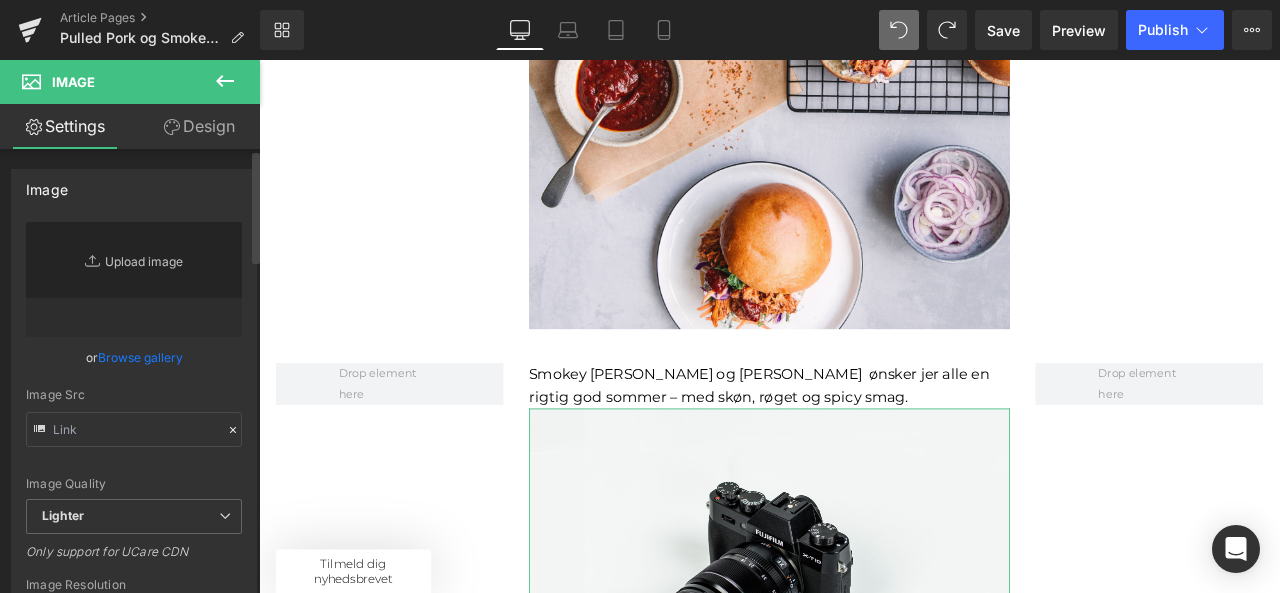 click on "Replace Image" at bounding box center (134, 279) 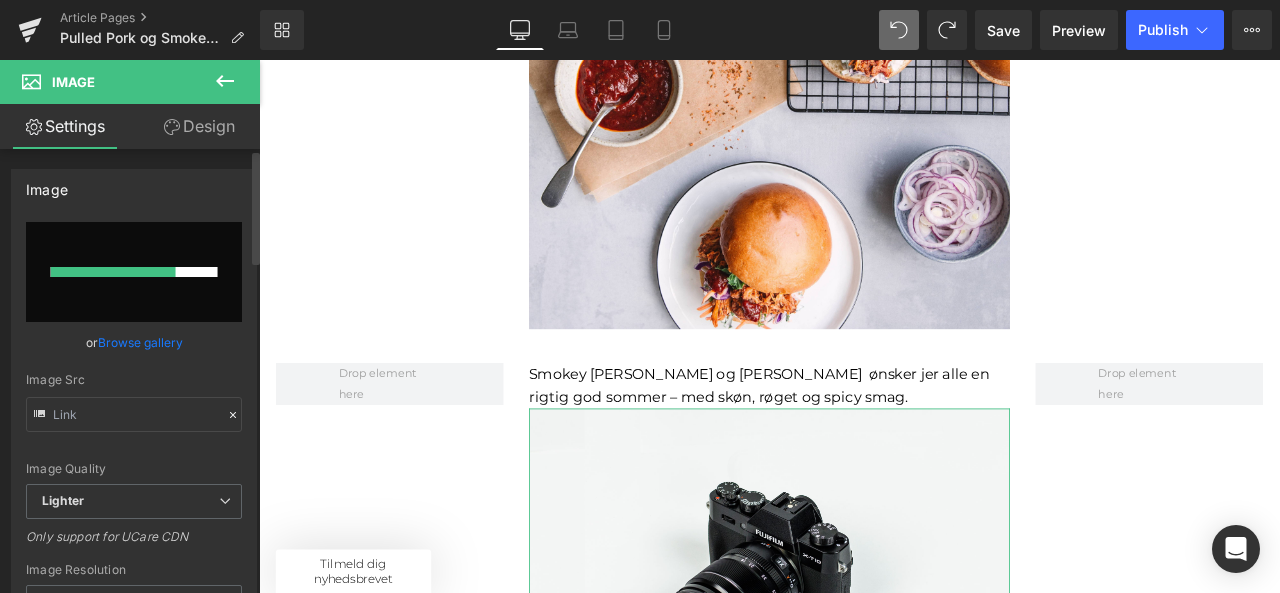 type 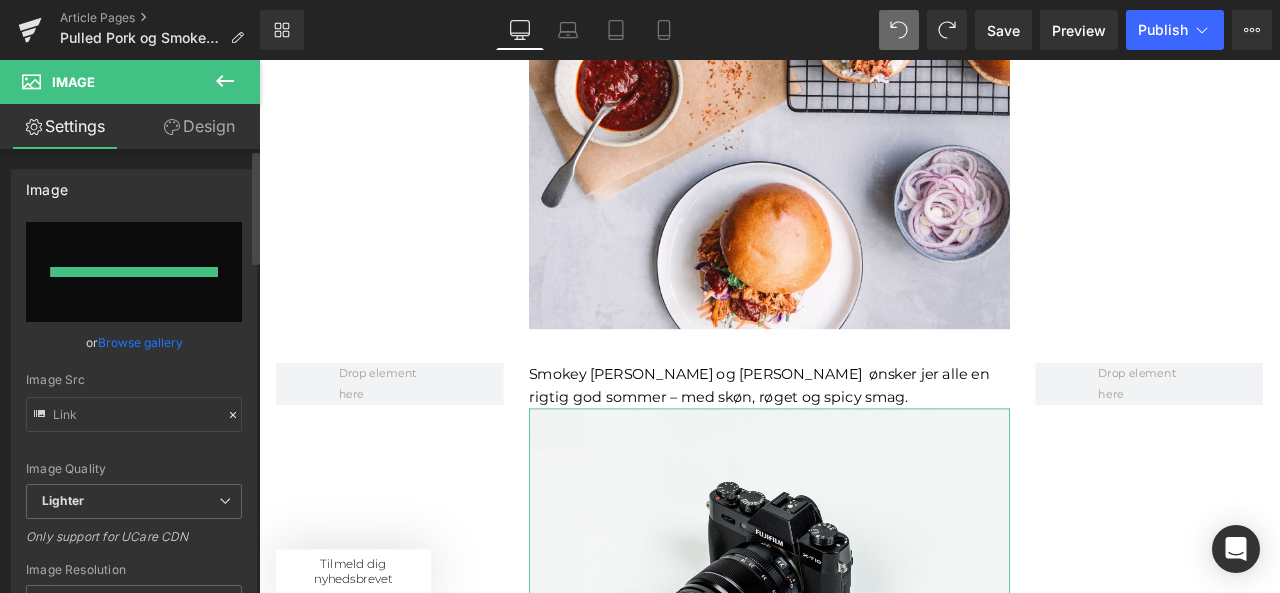 type on "[URL][DOMAIN_NAME]" 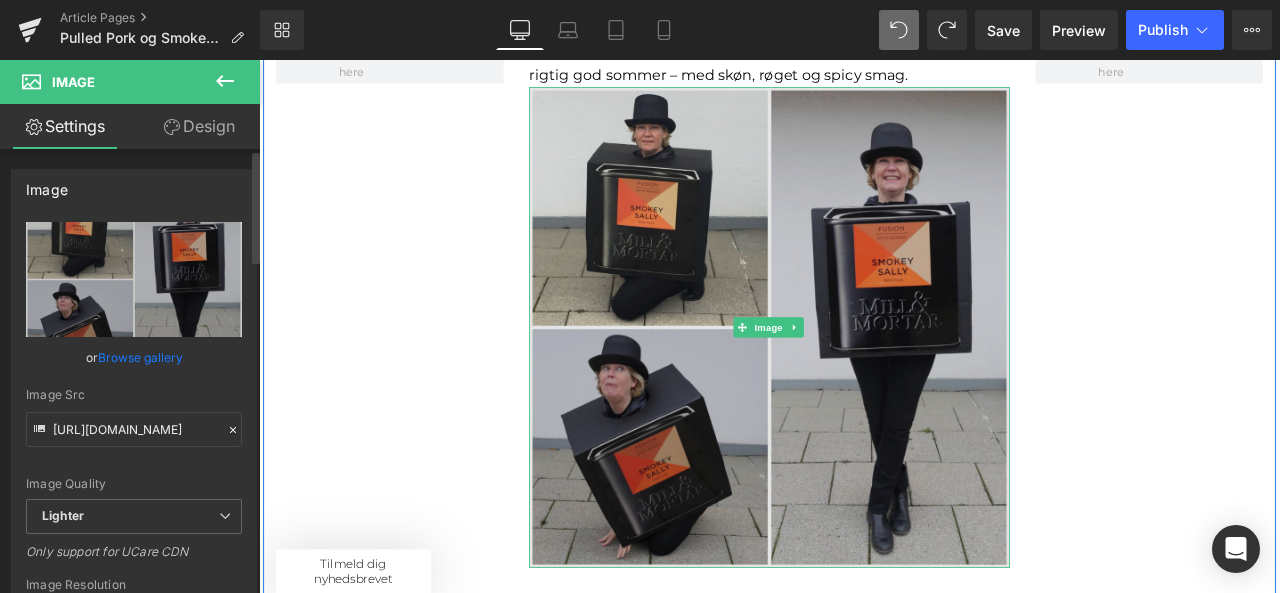 scroll, scrollTop: 2859, scrollLeft: 0, axis: vertical 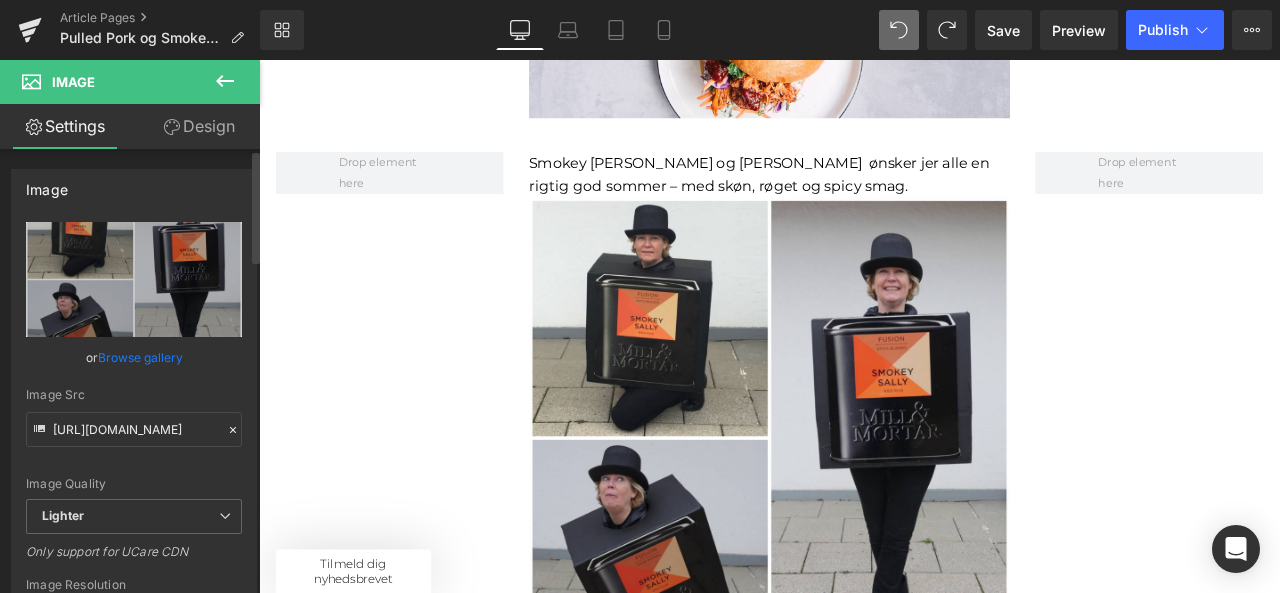 click at bounding box center [225, 82] 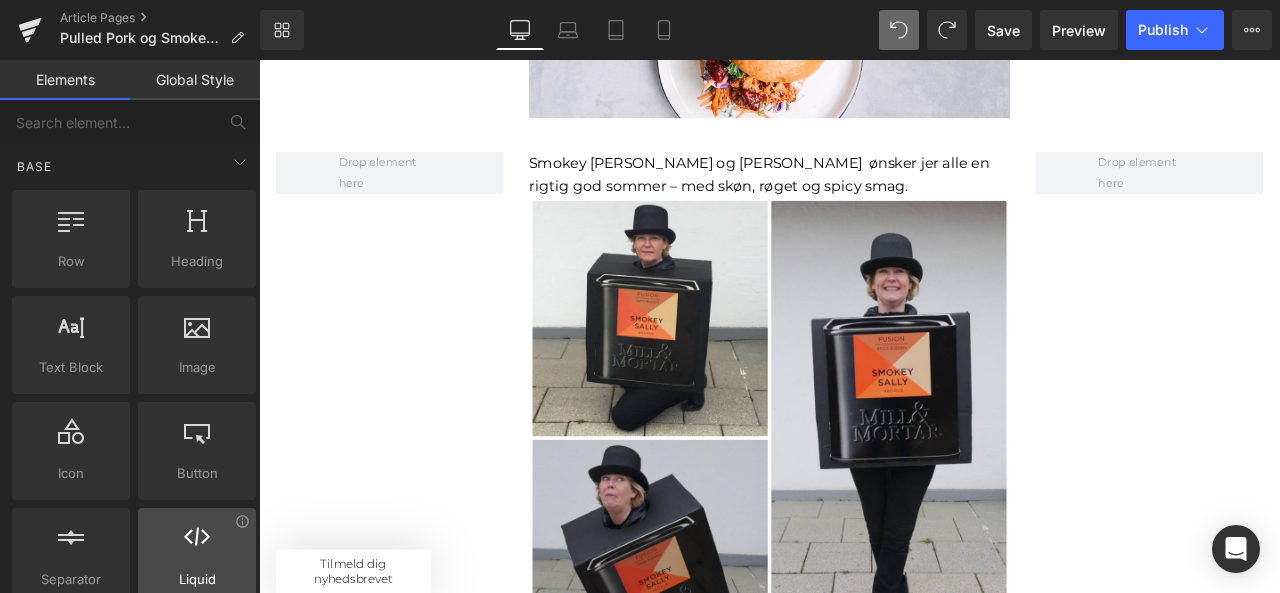 scroll, scrollTop: 0, scrollLeft: 0, axis: both 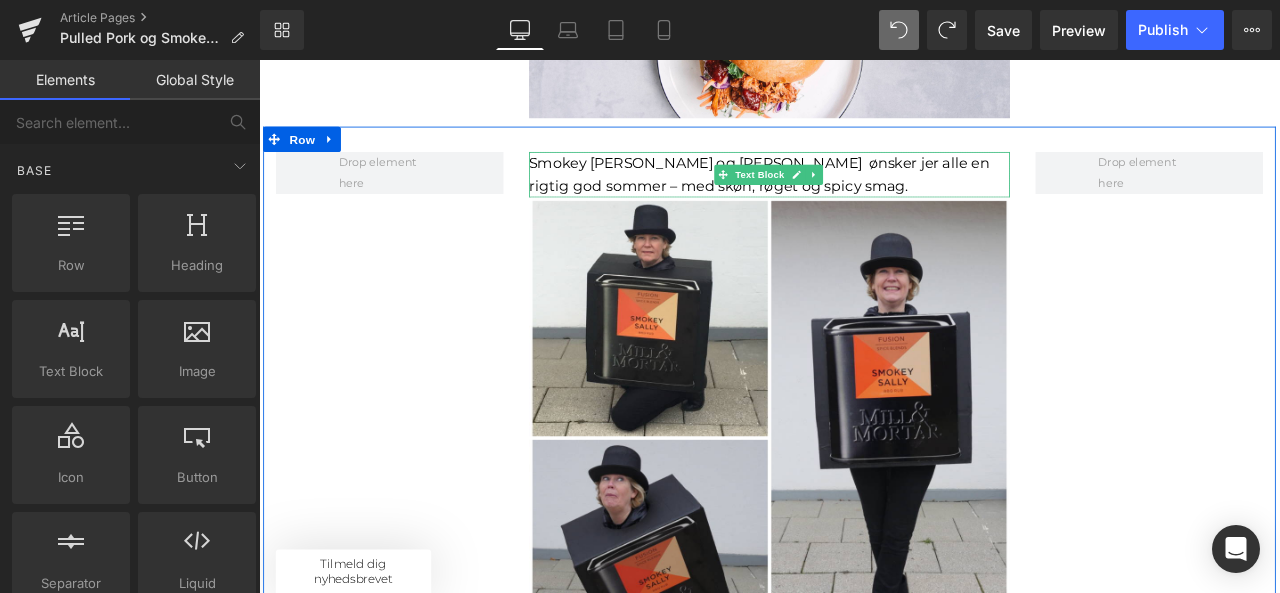 click on "Smokey [PERSON_NAME] og [PERSON_NAME]  ønsker jer alle en rigtig god sommer – med skøn, røget og spicy smag." at bounding box center (864, 196) 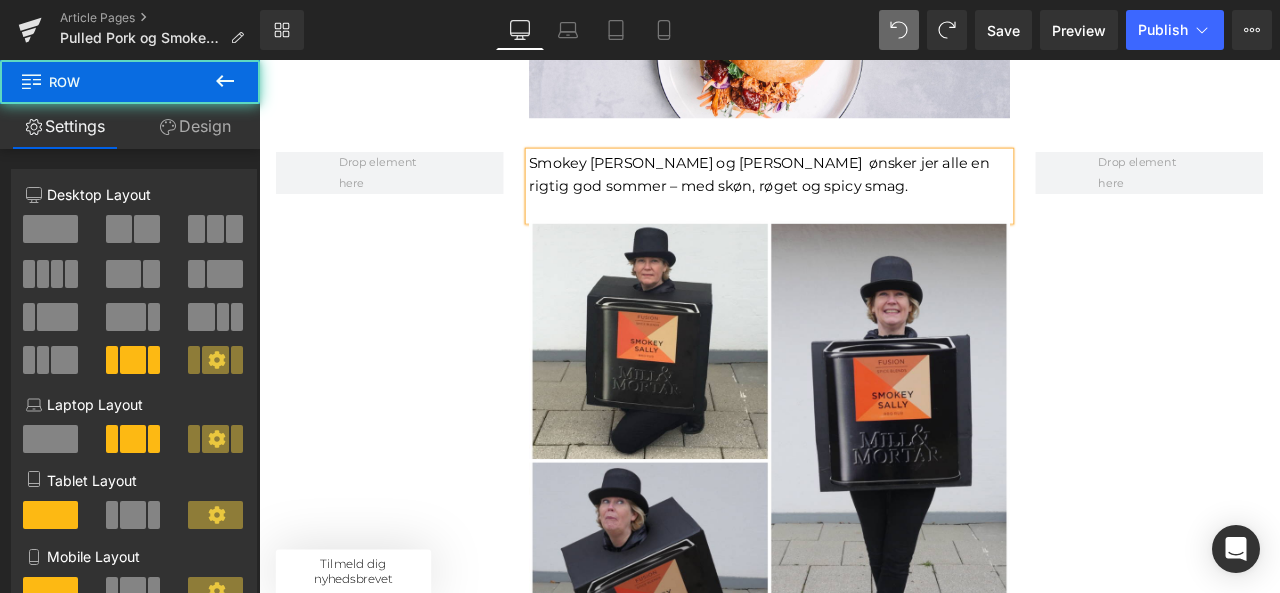 click on "Smokey [PERSON_NAME] og [PERSON_NAME]  ønsker jer alle en rigtig god sommer – med skøn, røget og spicy smag. Text Block
Image
Sale Off
(P) Image
[PERSON_NAME], ØKO
(P) Title
0 kr
57.50 kr
(P) Price
Køb nu
(P) Cart Button
Product         Row" at bounding box center (864, 735) 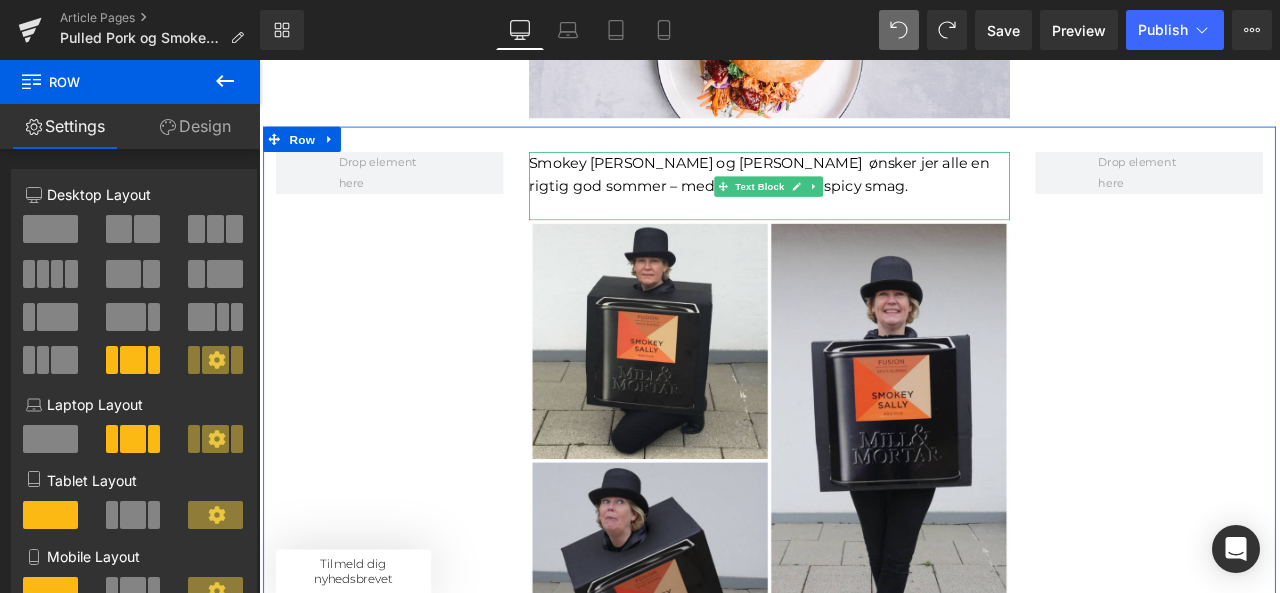 click at bounding box center [864, 236] 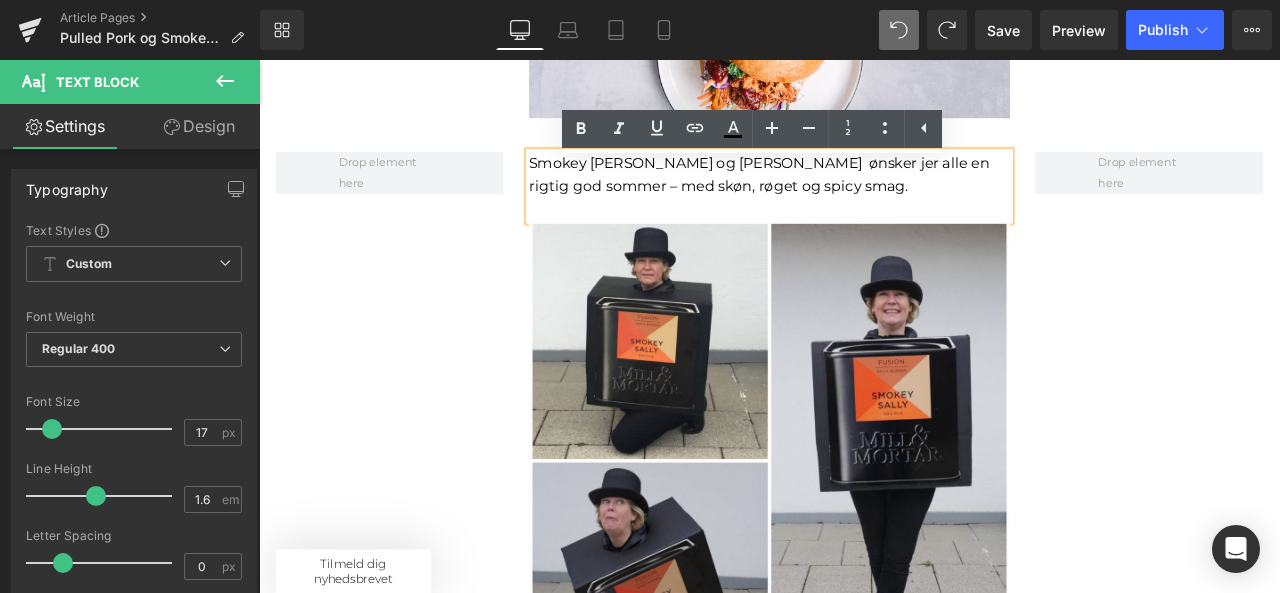 click on "Smokey [PERSON_NAME] og [PERSON_NAME]  ønsker jer alle en rigtig god sommer – med skøn, røget og spicy smag. Text Block
Image
Sale Off
(P) Image
[PERSON_NAME], ØKO
(P) Title
0 kr
57.50 kr
(P) Price
Køb nu
(P) Cart Button
Product         Row" at bounding box center [864, 735] 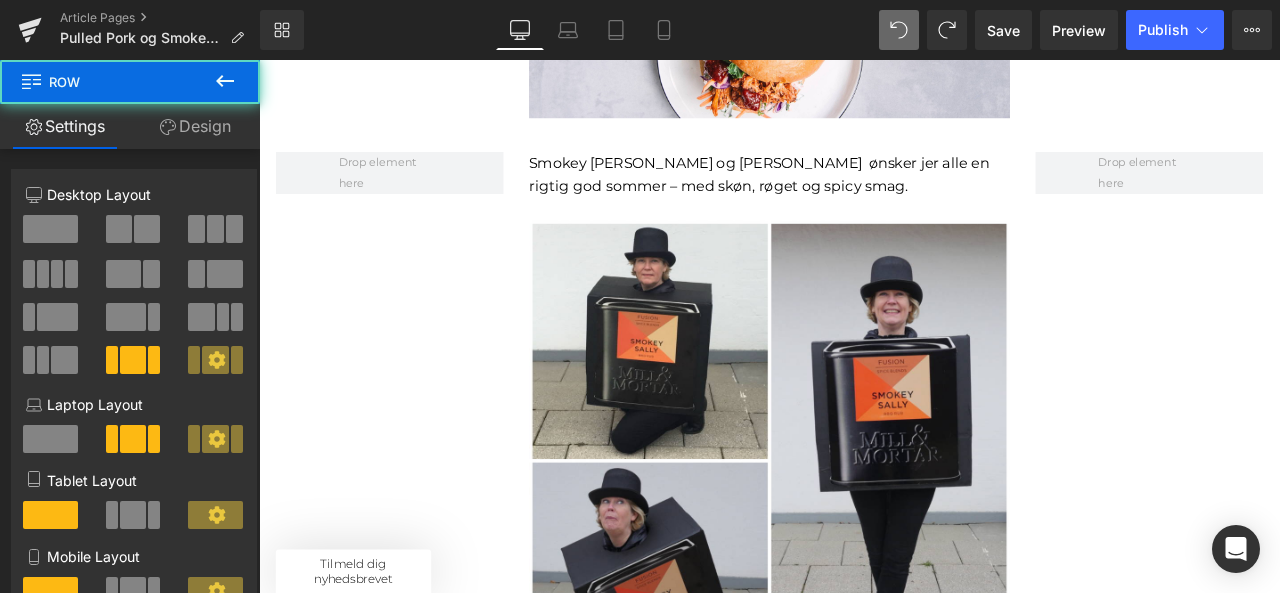 scroll, scrollTop: 2777, scrollLeft: 0, axis: vertical 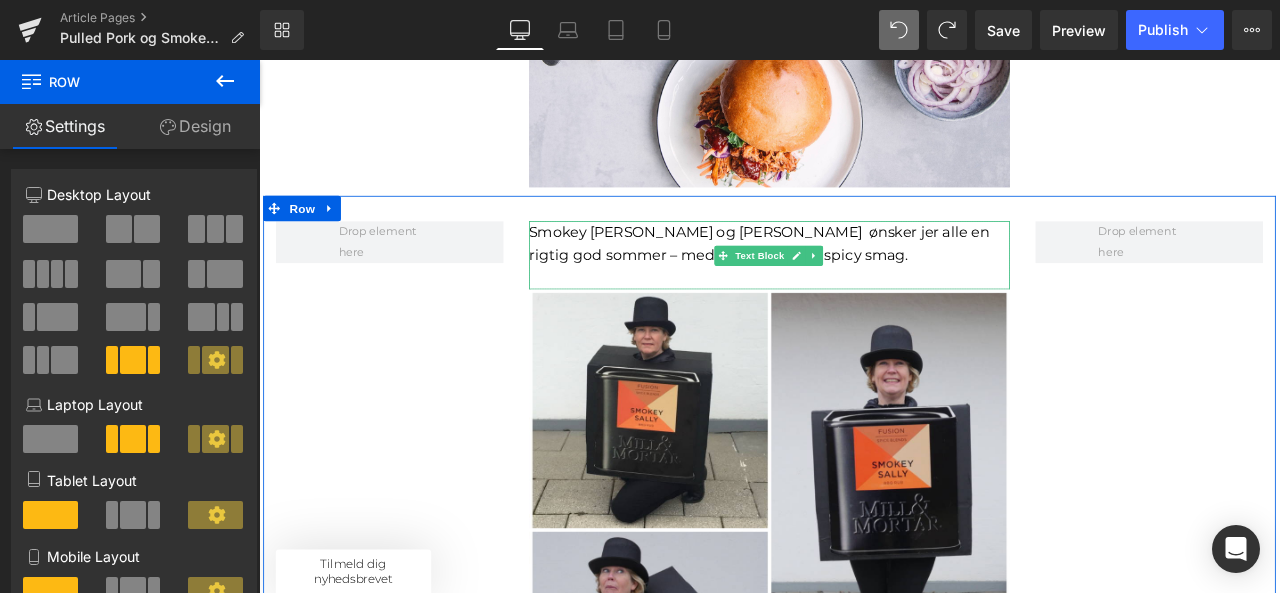 click at bounding box center [864, 318] 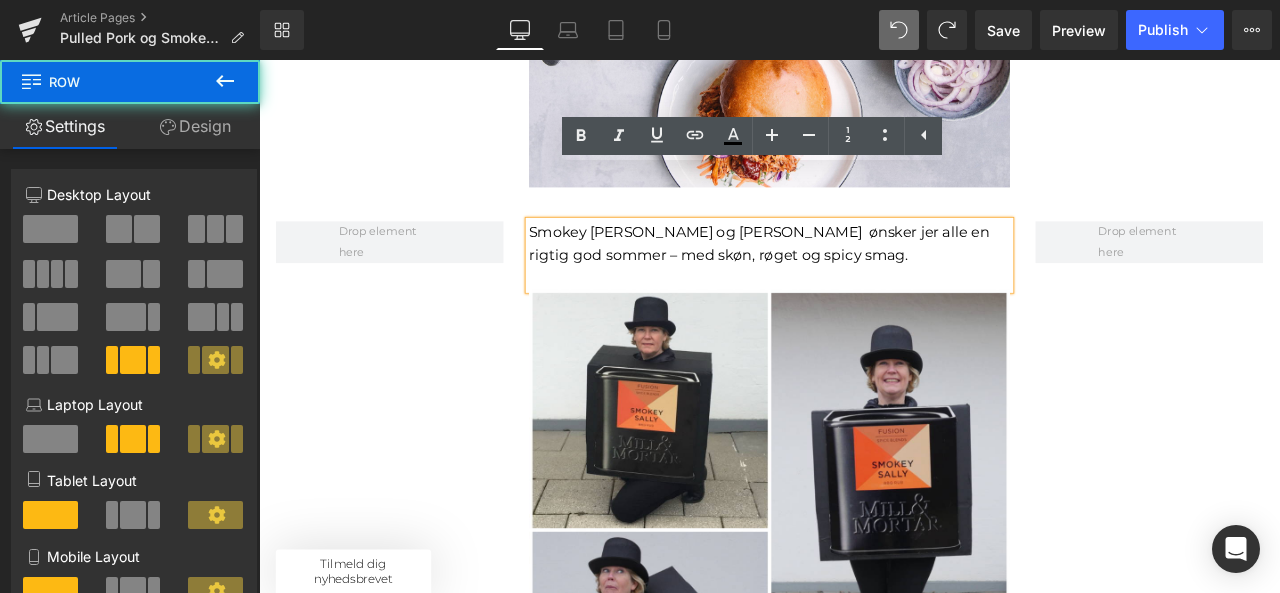 click on "Smokey [PERSON_NAME] og [PERSON_NAME]  ønsker jer alle en rigtig god sommer – med skøn, røget og spicy smag. Text Block
Image
Sale Off
(P) Image
[PERSON_NAME], ØKO
(P) Title
0 kr
57.50 kr
(P) Price
Køb nu
(P) Cart Button
Product         Row" at bounding box center (864, 817) 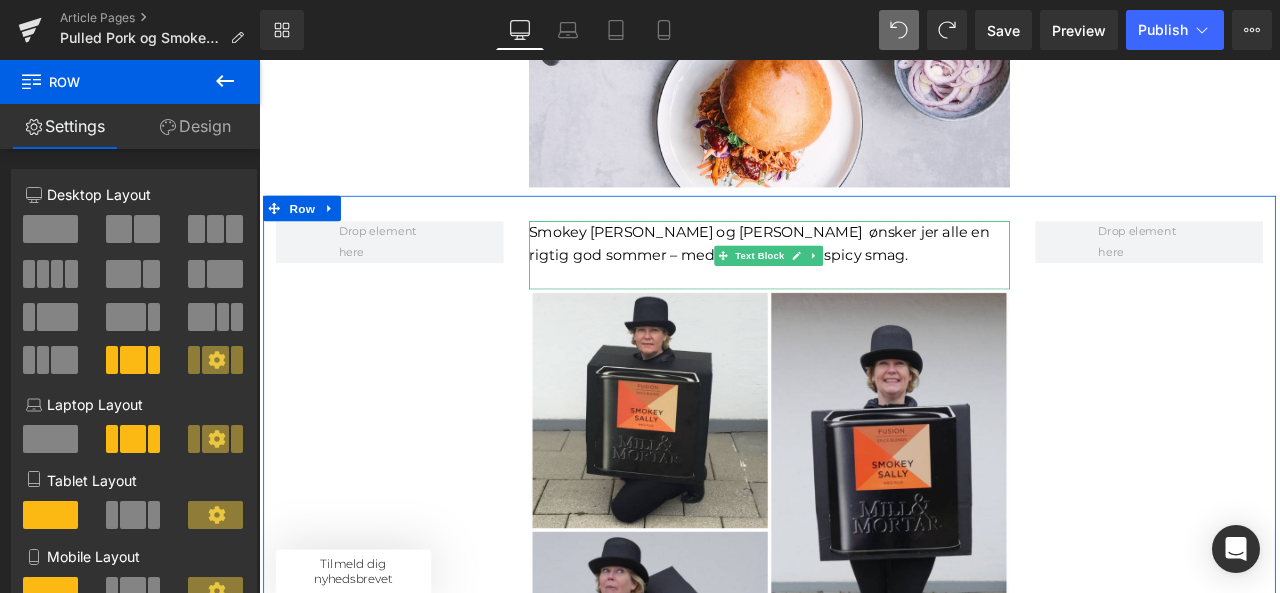 click on "Smokey [PERSON_NAME] og [PERSON_NAME]  ønsker jer alle en rigtig god sommer – med skøn, røget og spicy smag." at bounding box center (851, 277) 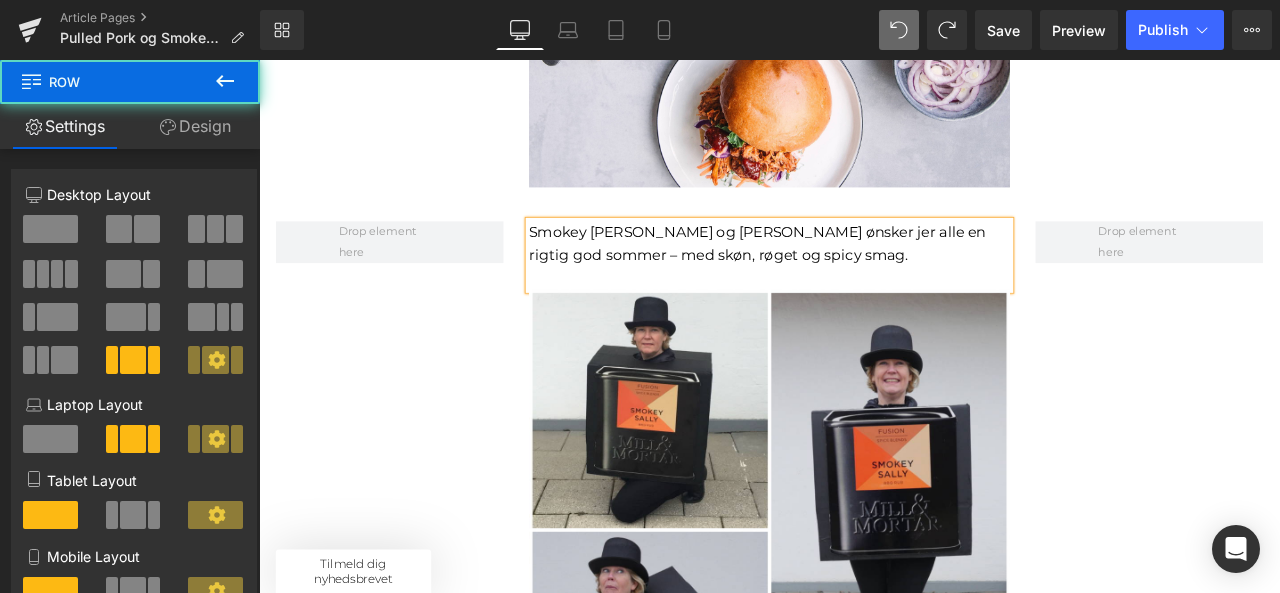 click on "Smokey [PERSON_NAME] og [PERSON_NAME] ønsker jer alle en rigtig god sommer – med skøn, røget og spicy smag. Text Block
Image
Sale Off
(P) Image
[PERSON_NAME], ØKO
(P) Title
0 kr
57.50 kr
(P) Price
Køb nu
(P) Cart Button
Product         Row" at bounding box center [864, 817] 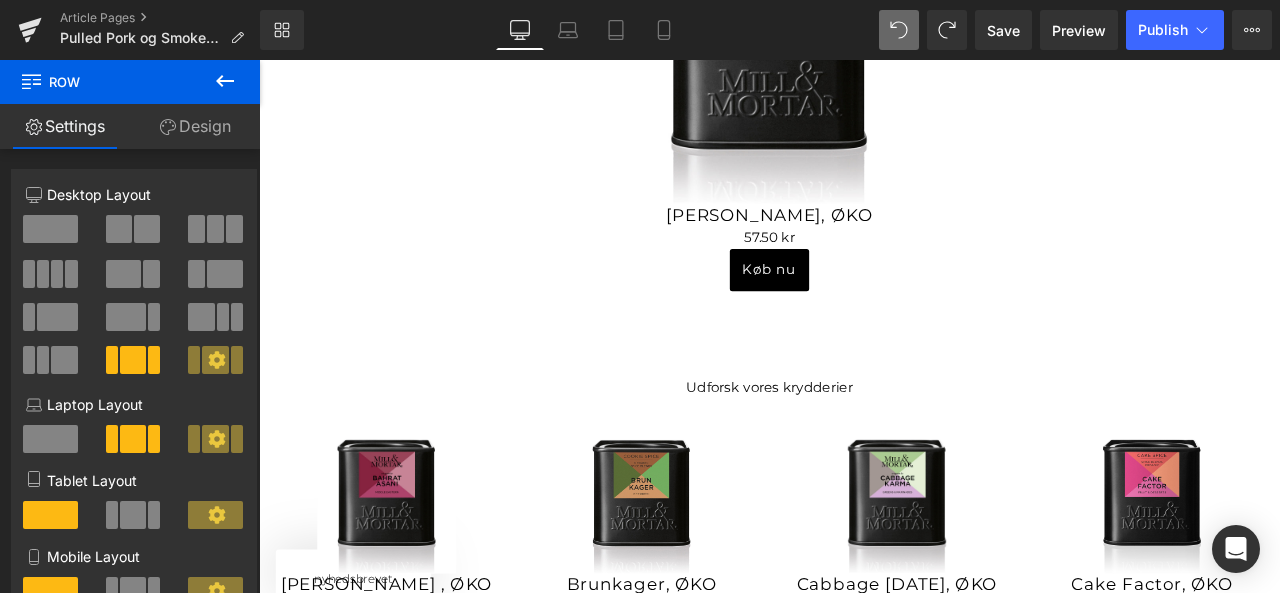 scroll, scrollTop: 3806, scrollLeft: 0, axis: vertical 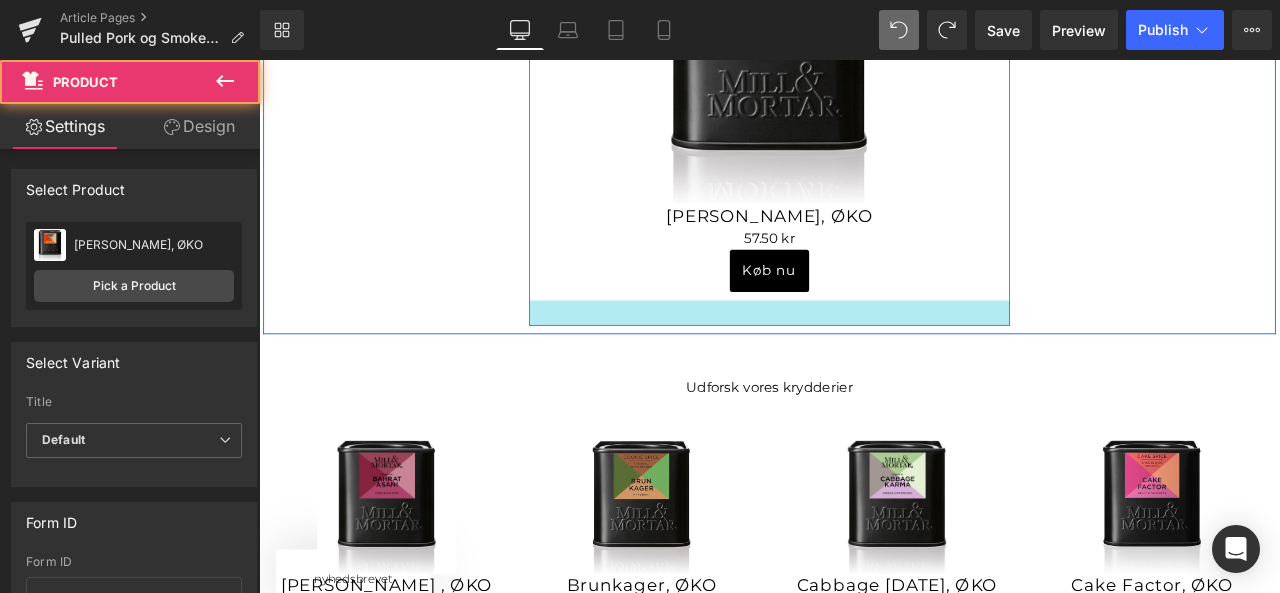 click at bounding box center [864, 360] 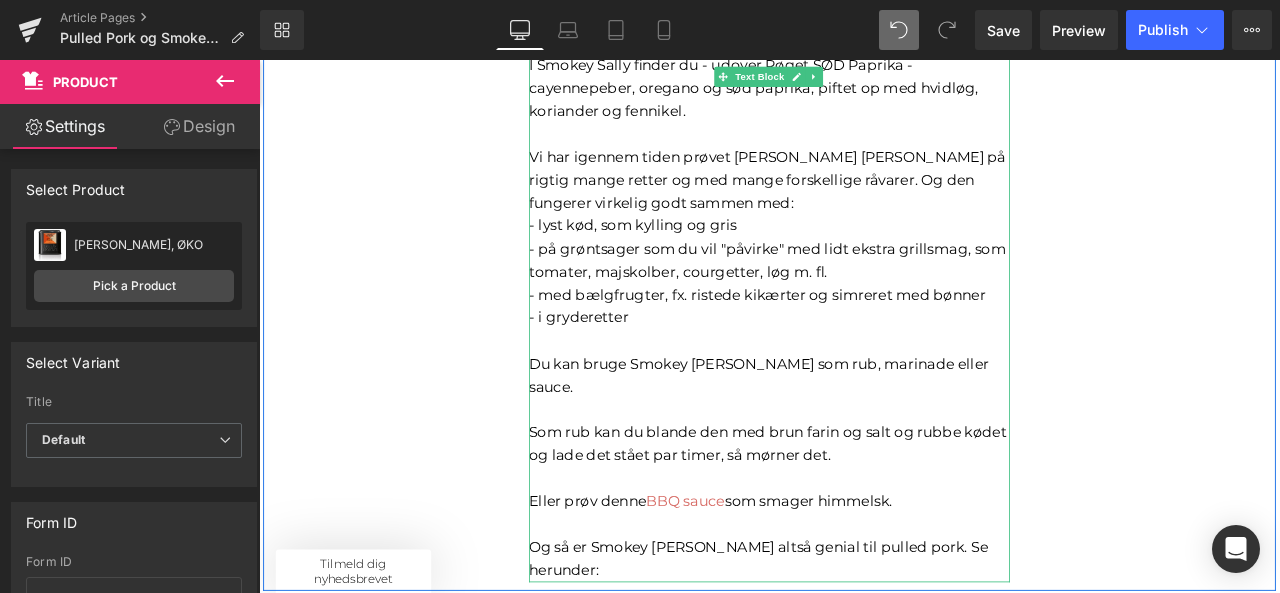 scroll, scrollTop: 479, scrollLeft: 0, axis: vertical 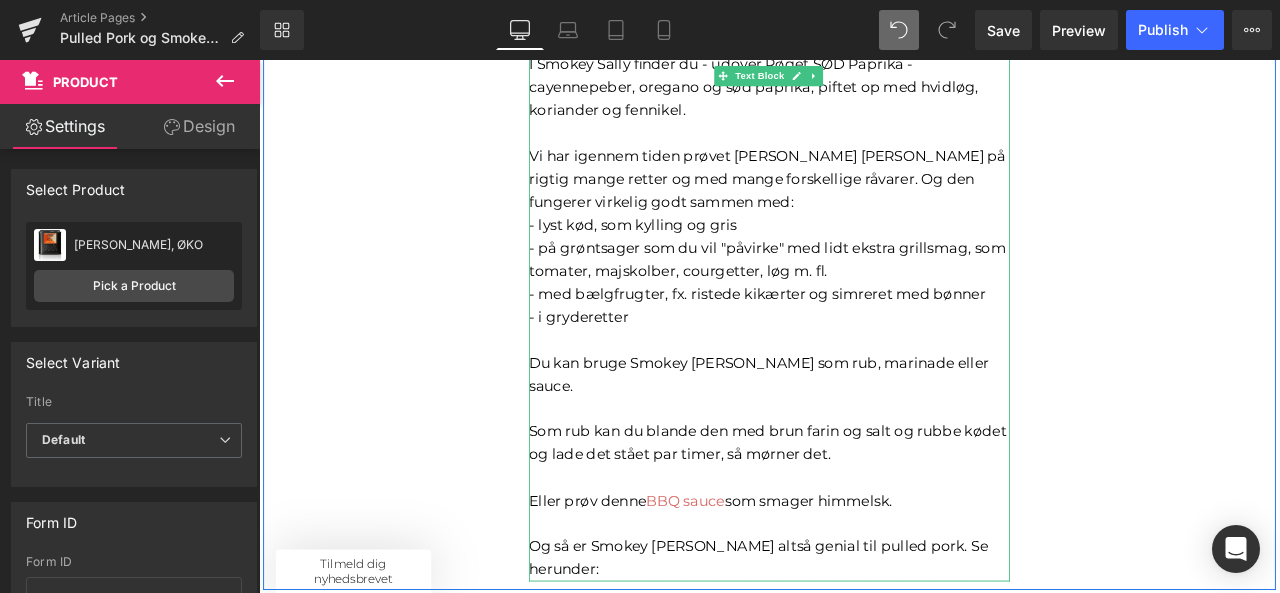 click at bounding box center (864, 609) 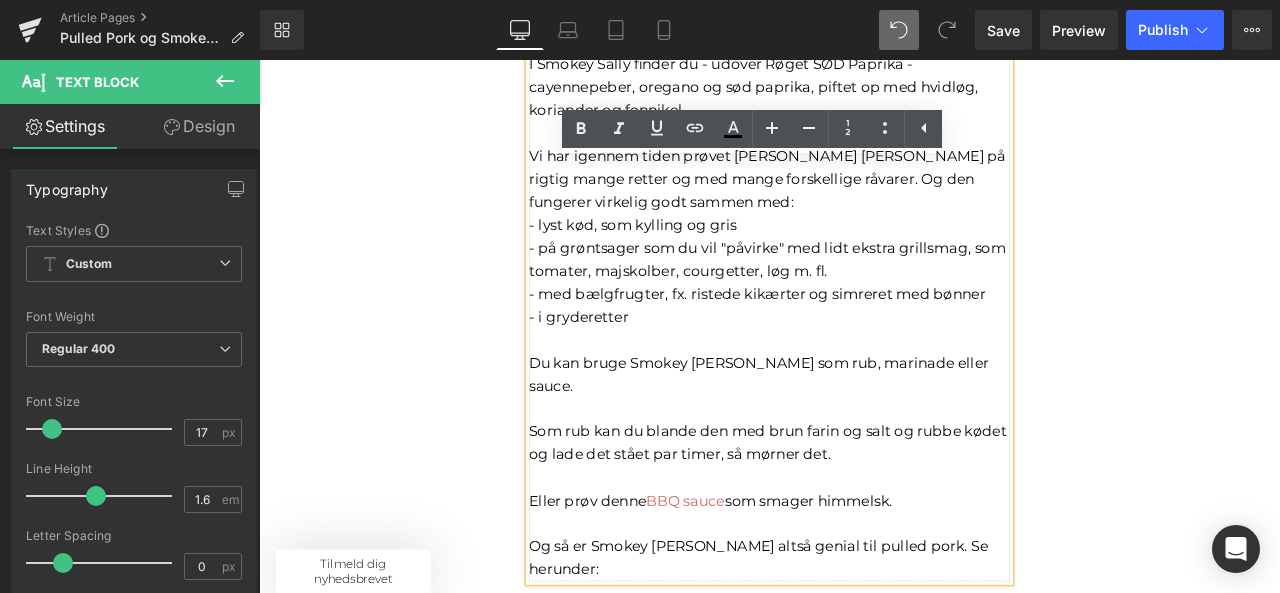 scroll, scrollTop: 449, scrollLeft: 0, axis: vertical 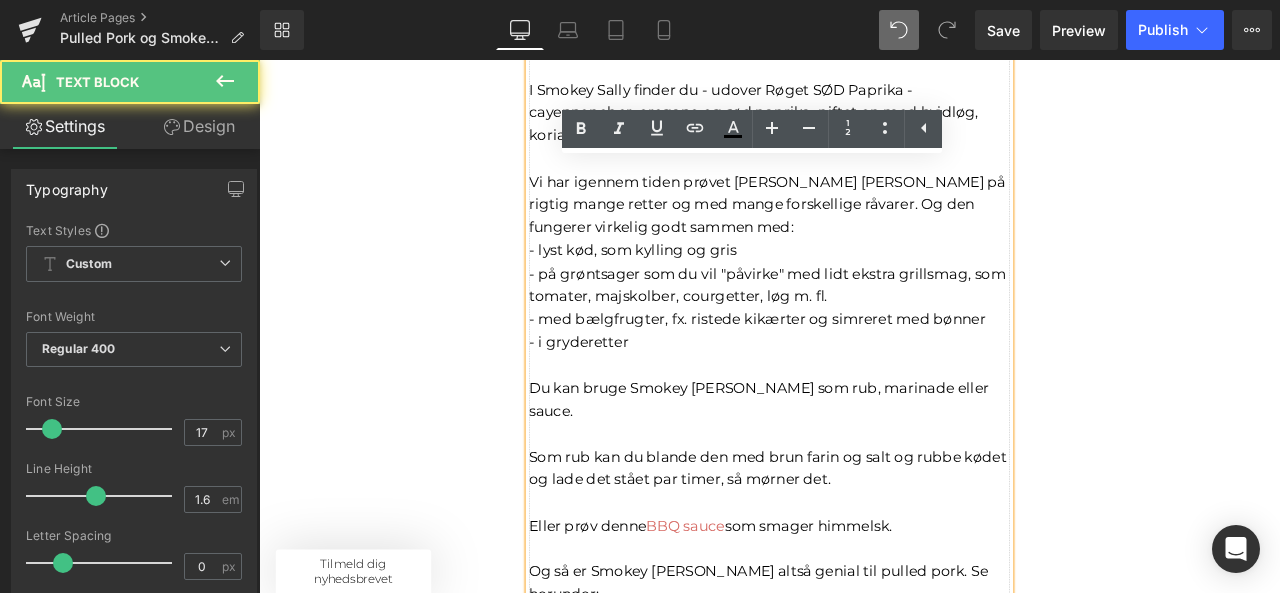 click at bounding box center (864, 503) 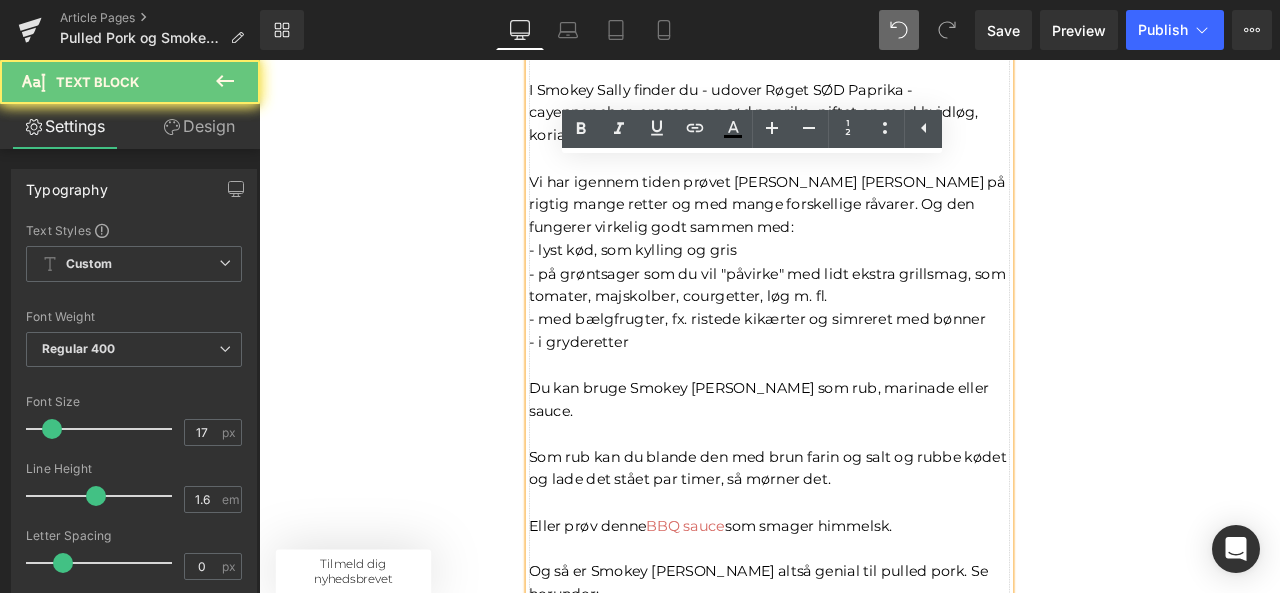 click on "Du kan bruge Smokey [PERSON_NAME] som rub, marinade eller sauce." at bounding box center (864, 449) 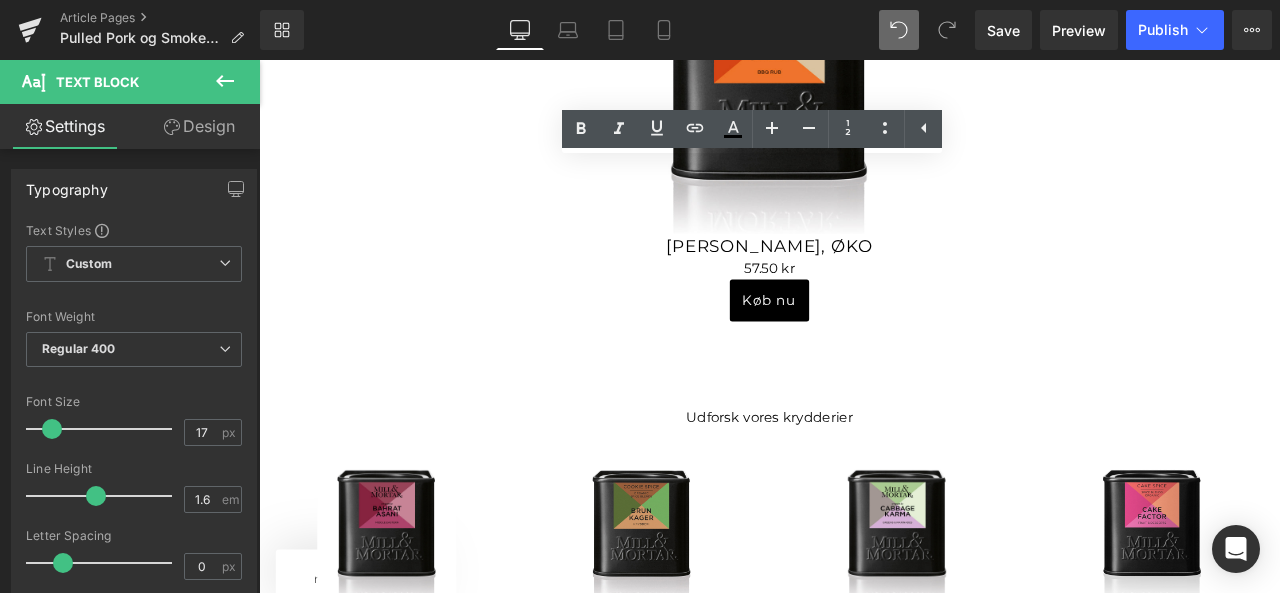 scroll, scrollTop: 3770, scrollLeft: 0, axis: vertical 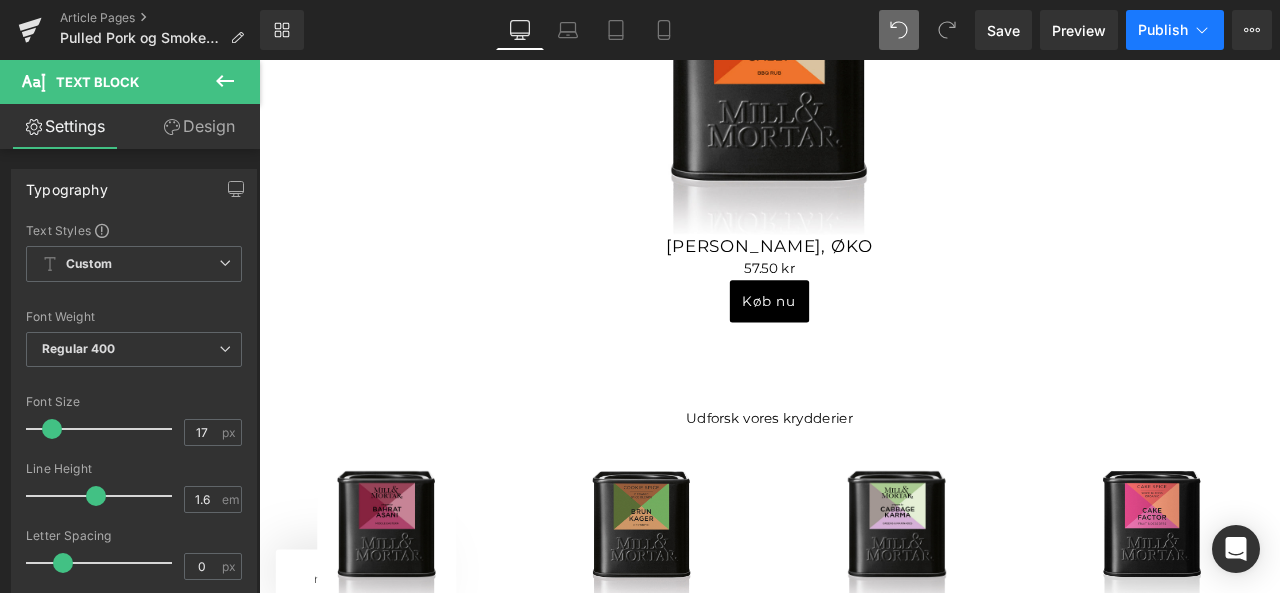 click on "Publish" at bounding box center (1163, 30) 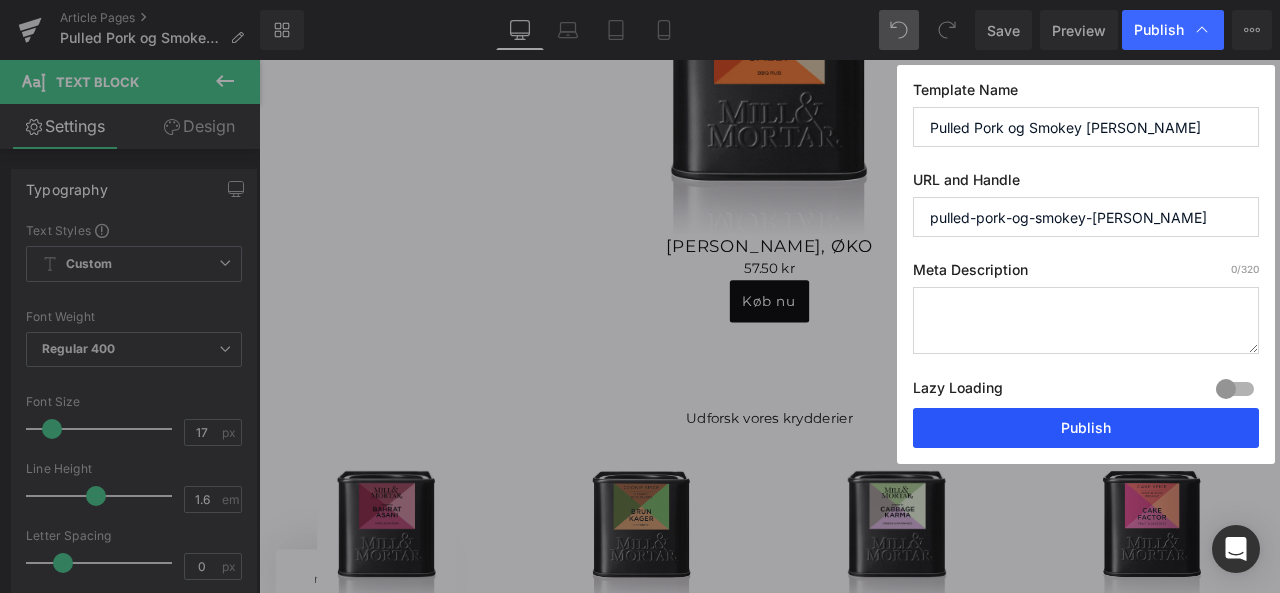 click on "Publish" at bounding box center (1086, 428) 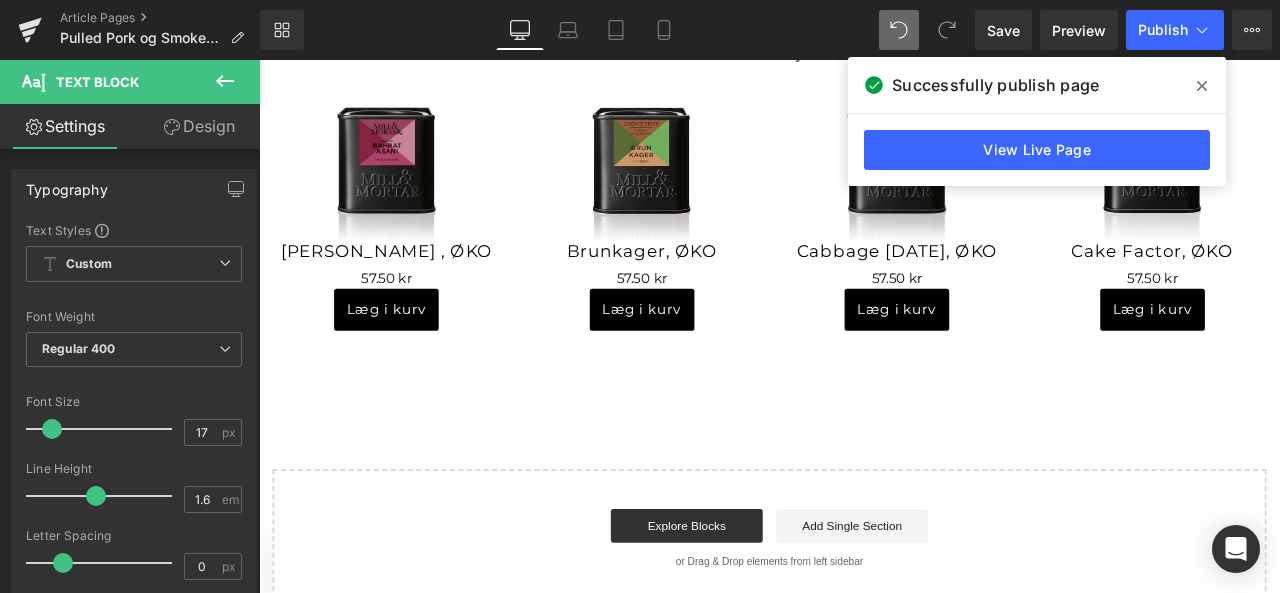 scroll, scrollTop: 4200, scrollLeft: 0, axis: vertical 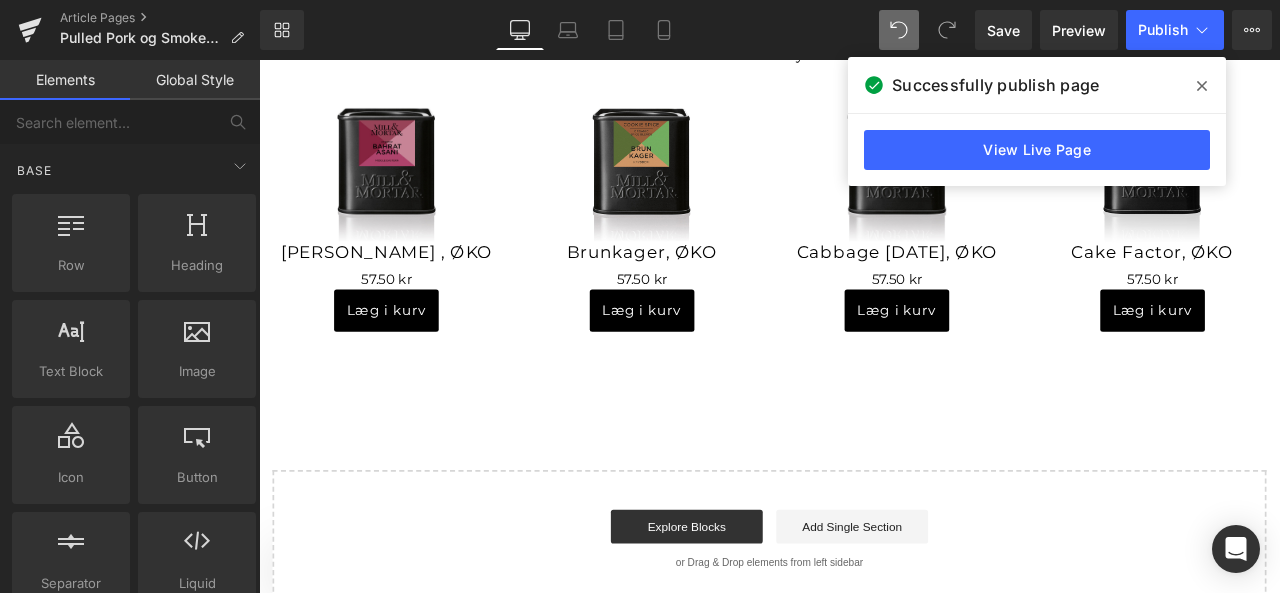 click on "Pulled Pork og Smokey [PERSON_NAME]  Heading         Row         Row         SMOKEY [PERSON_NAME] – JULI MÅNEDS KRYDDERI [PERSON_NAME] er en krydderiblanding, som vi selv har udviklet. Vi ville gerne have vores unikke Røget SØD Paprika i spil og lave en klassisk BBQ rub, hvor det stærke, det røgede og det krydret søde, går op i en højere enhed. I Smokey [PERSON_NAME] finder du - udover Røget SØD Paprika - cayennepeber, oregano og sød paprika, piftet op med hvidløg, koriander og fennikel. Vi har igennem tiden prøvet [PERSON_NAME] [PERSON_NAME] på rigtig mange retter og med mange forskellige råvarer. Og den fungerer virkelig godt sammen med: - lyst kød, som kylling og gris  - på grøntsager som du vil "påvirke" med lidt ekstra grillsmag, som tomater, majskolber, courgetter, løg m. fl.  - med bælgfrugter, fx. ristede kikærter og simreret med bønner  - i gryderetter  Du kan bruge Smokey Sally som rub, marinade eller sauce.  Som rub kan du blande den med brun farin og salt og rubbe kødet og lade det stå BBQ sauce" at bounding box center (864, -1629) 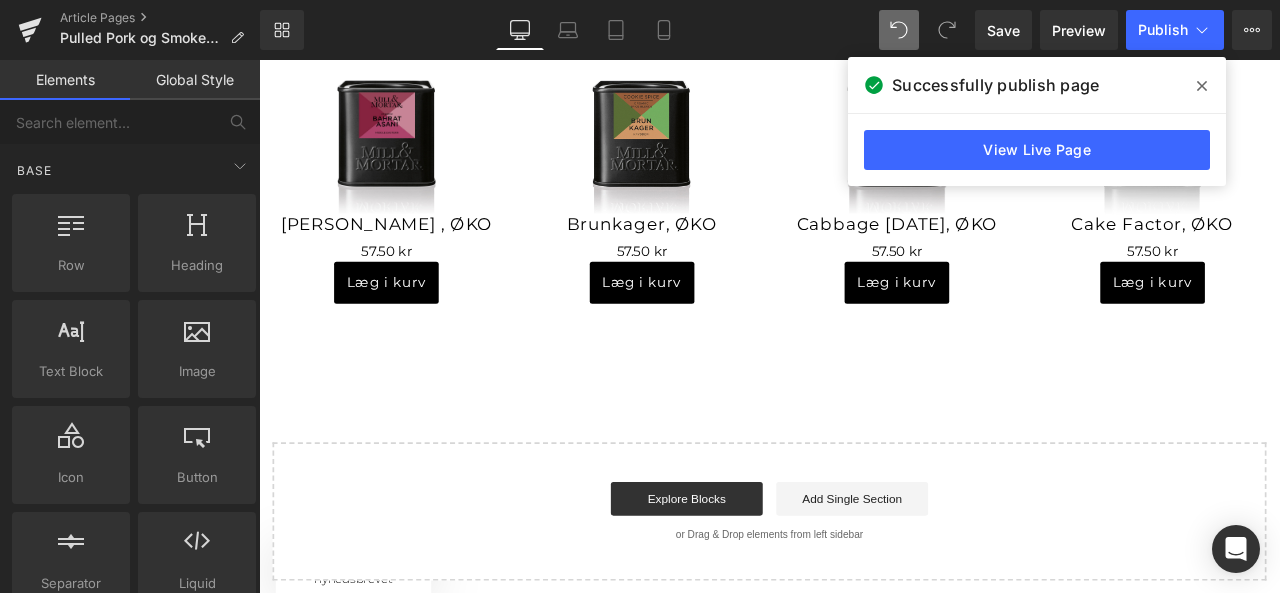 scroll, scrollTop: 4254, scrollLeft: 0, axis: vertical 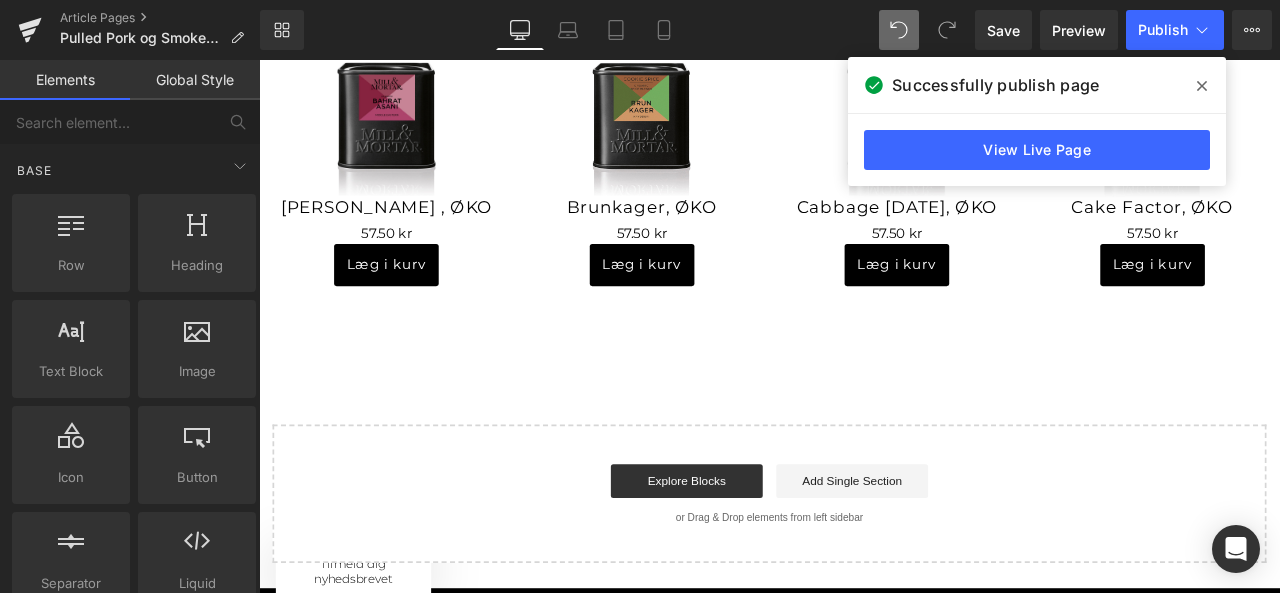 click on "Start building your page
Explore Blocks
Add Single Section
or Drag & Drop elements from left sidebar" at bounding box center [864, 574] 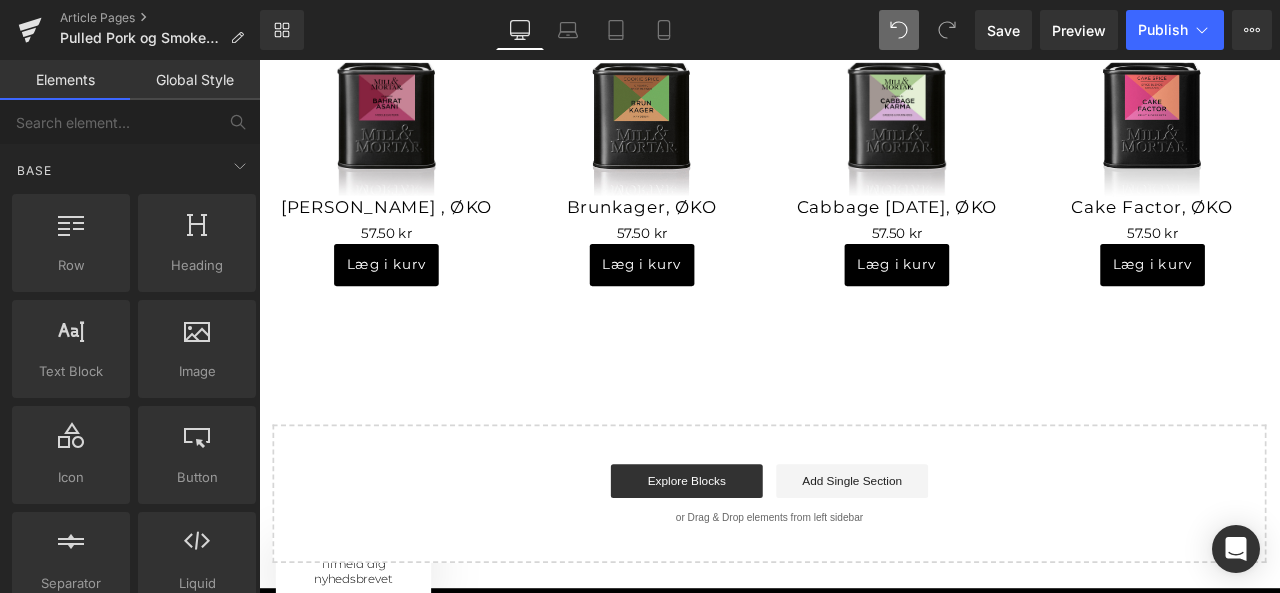 click on "Start building your page
Explore Blocks
Add Single Section
or Drag & Drop elements from left sidebar" at bounding box center (864, 574) 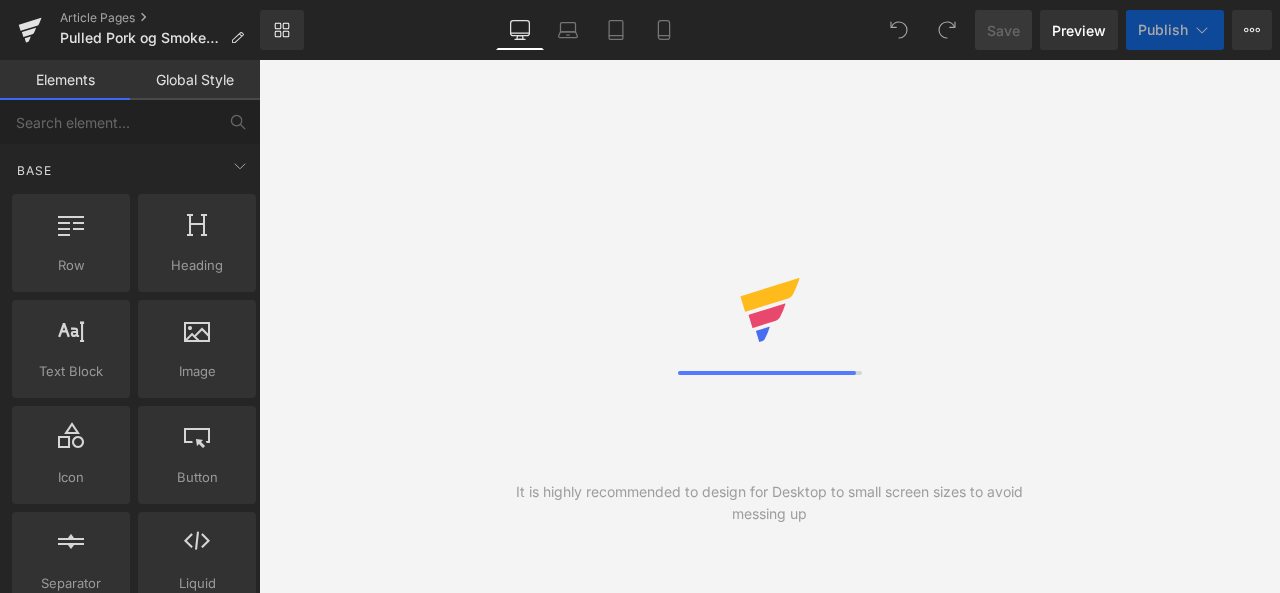 scroll, scrollTop: 0, scrollLeft: 0, axis: both 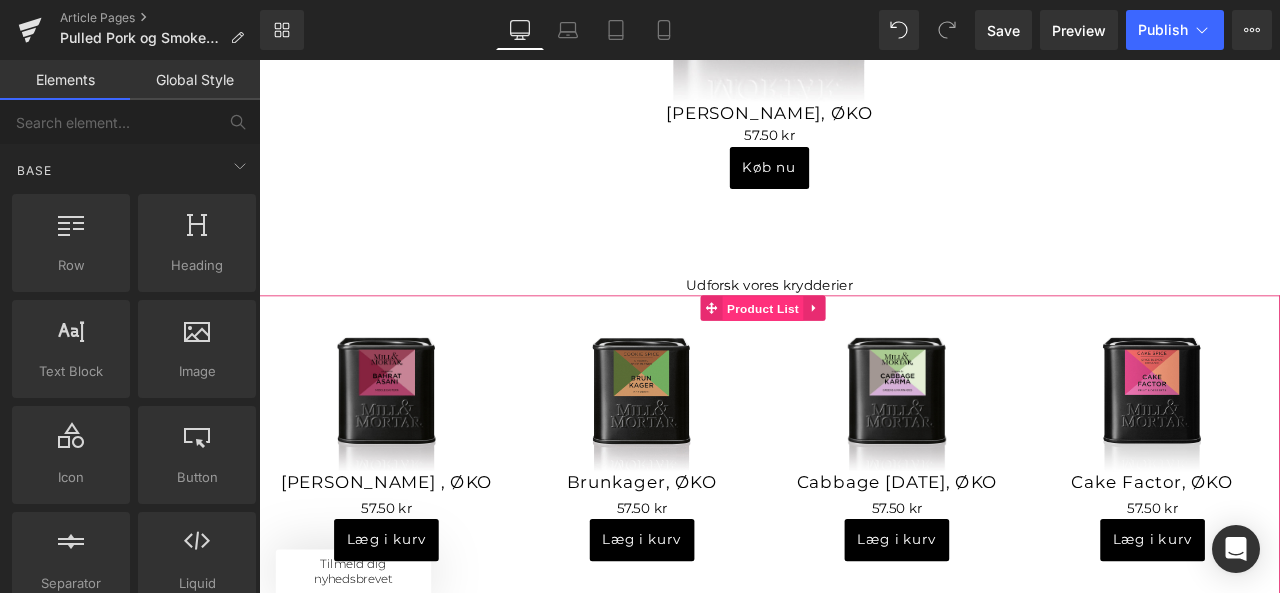 click on "Product List" at bounding box center (856, 355) 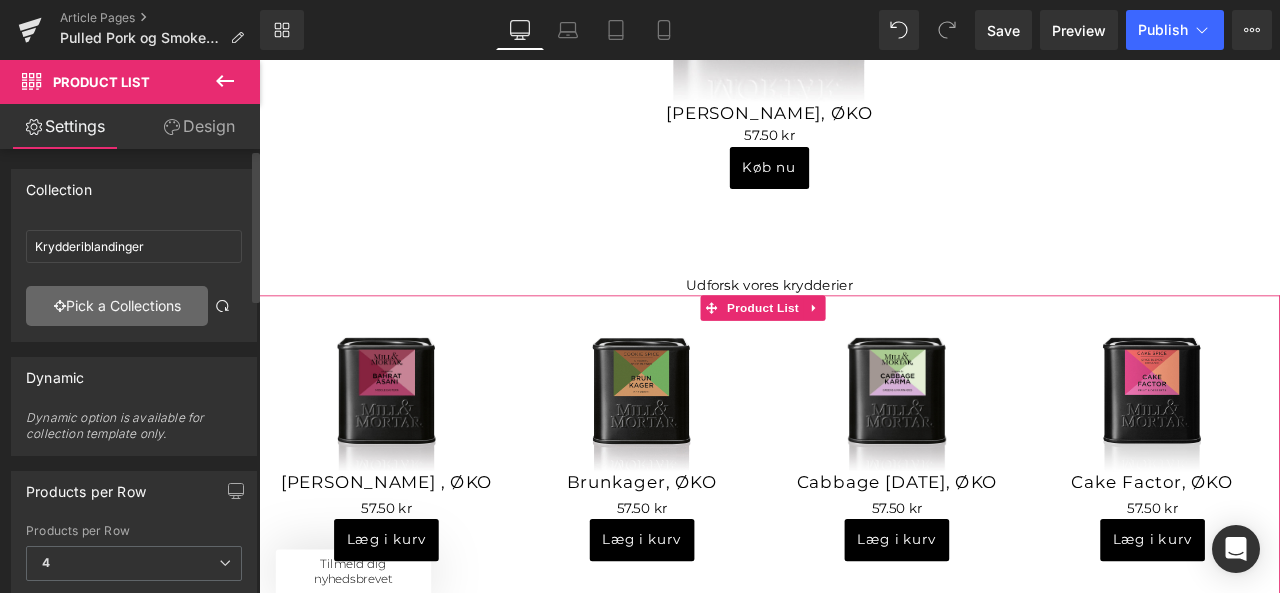 click on "Pick a Collections" at bounding box center [117, 306] 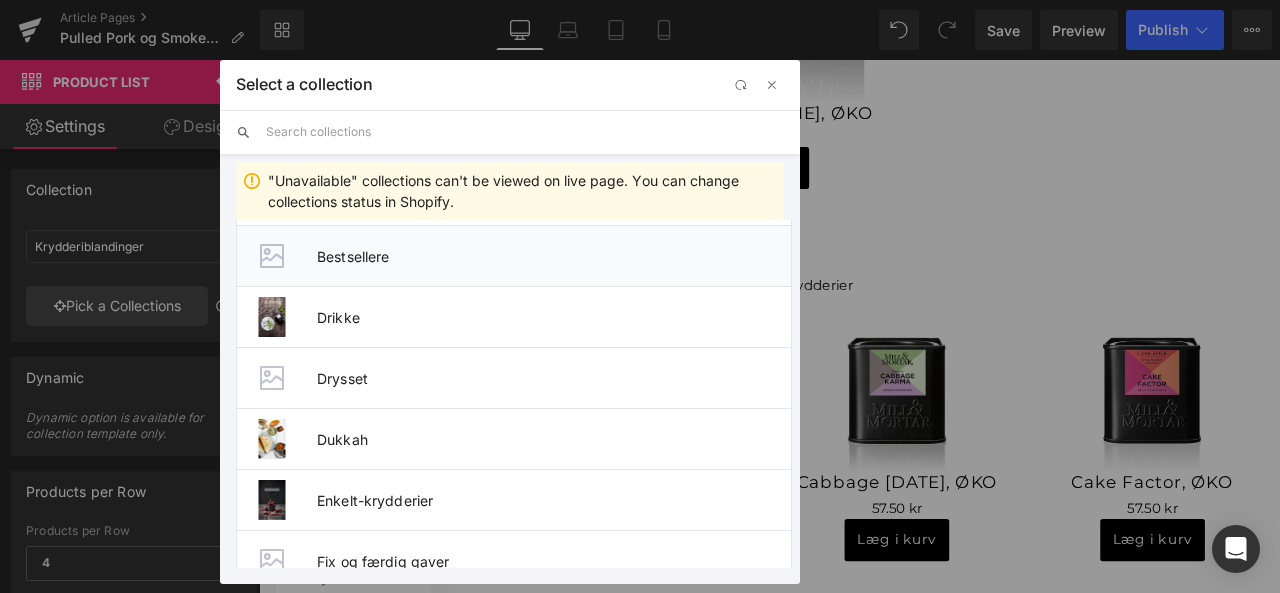 scroll, scrollTop: 188, scrollLeft: 0, axis: vertical 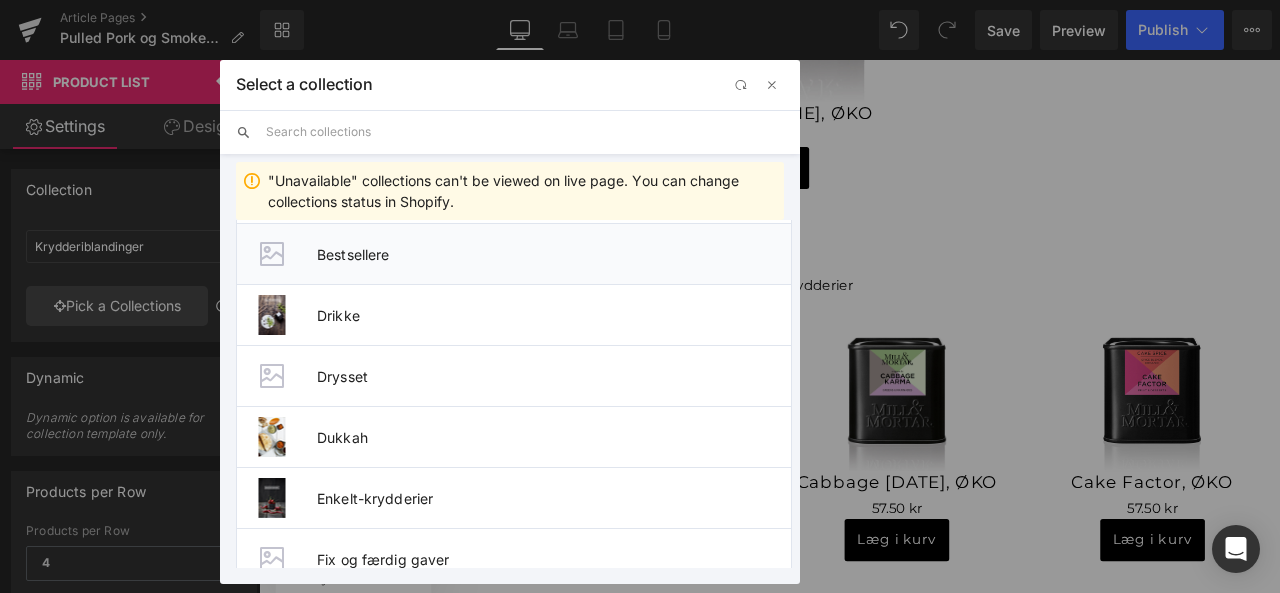click on "Bestsellere" at bounding box center (554, 254) 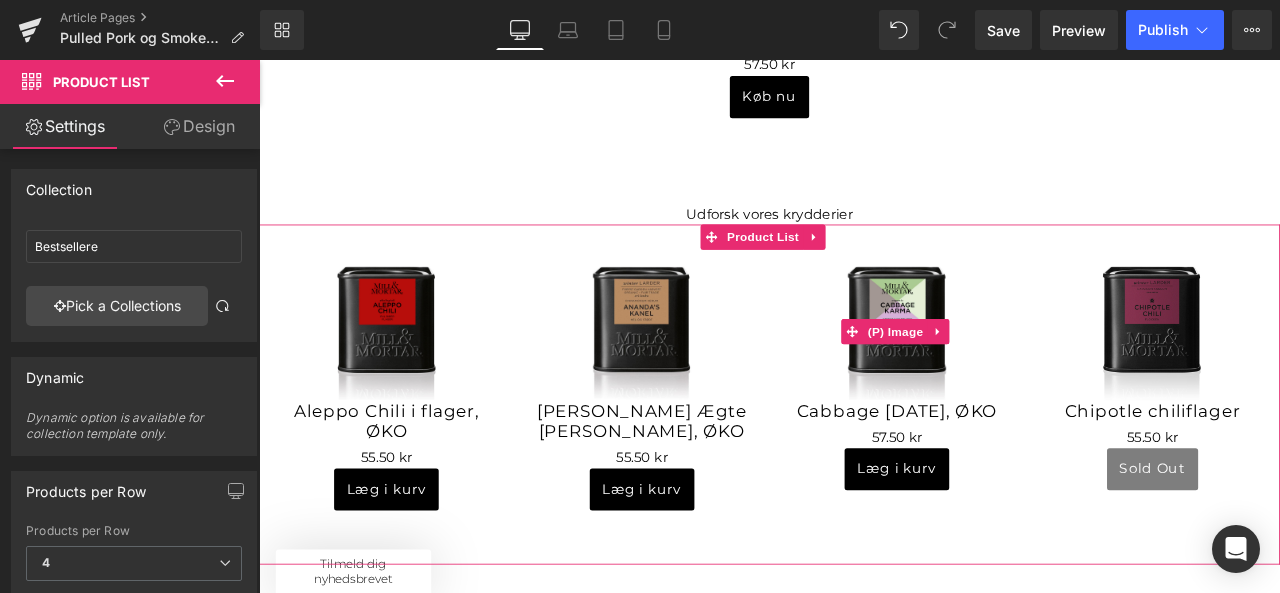 scroll, scrollTop: 3998, scrollLeft: 0, axis: vertical 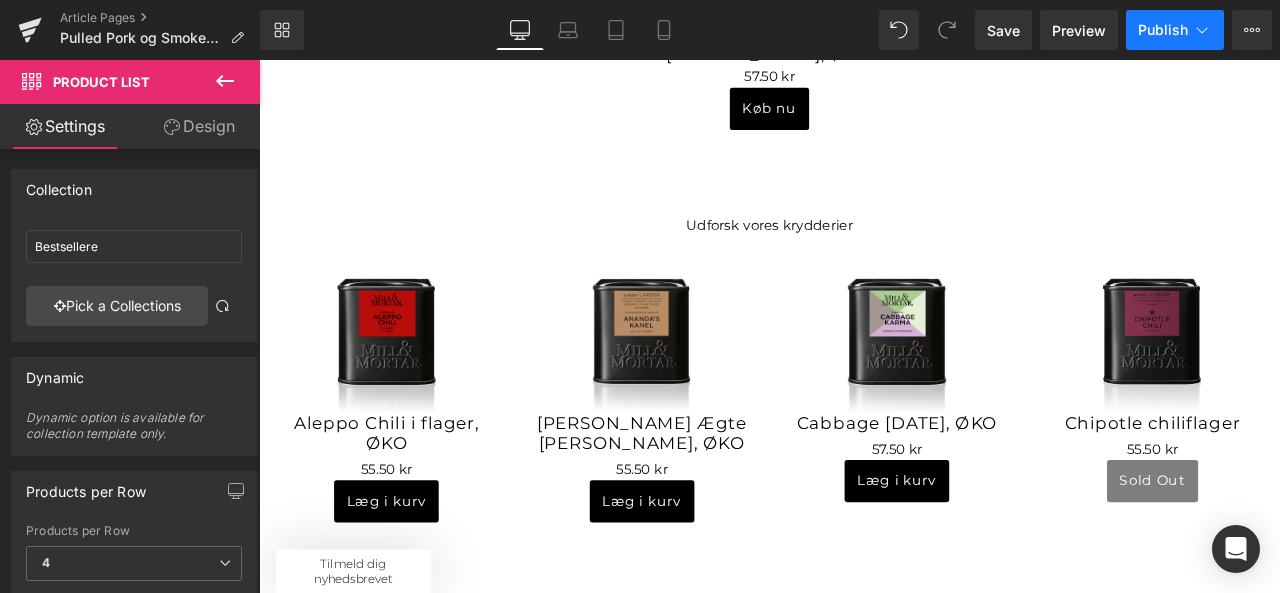 click on "Publish" at bounding box center [1163, 30] 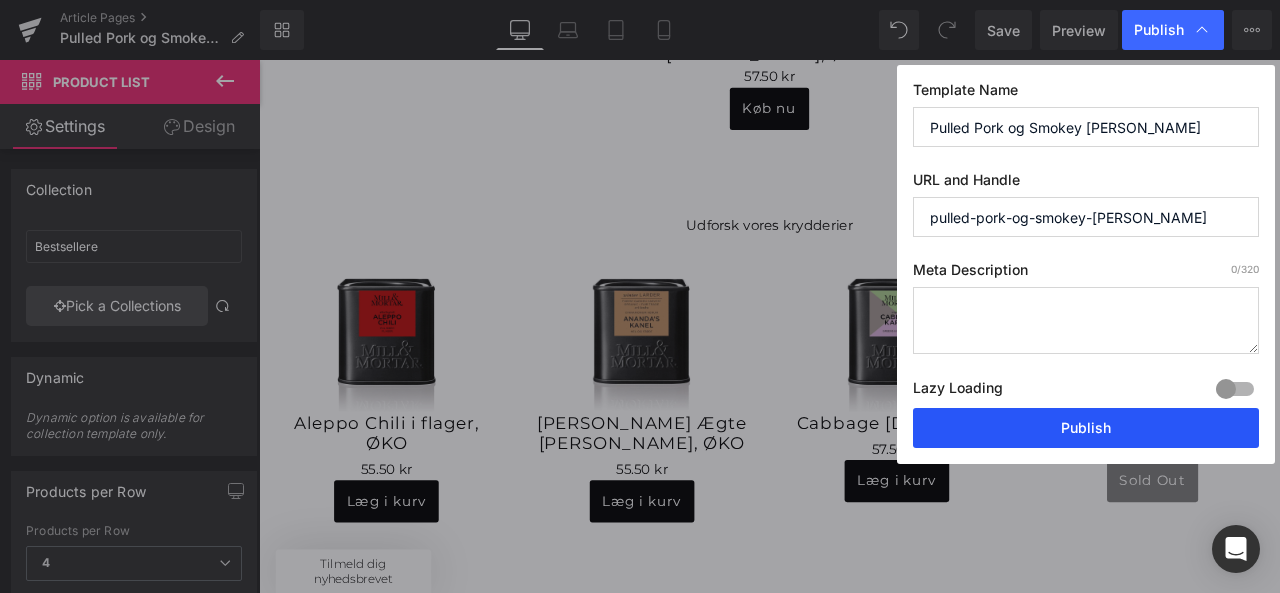 click on "Publish" at bounding box center (1086, 428) 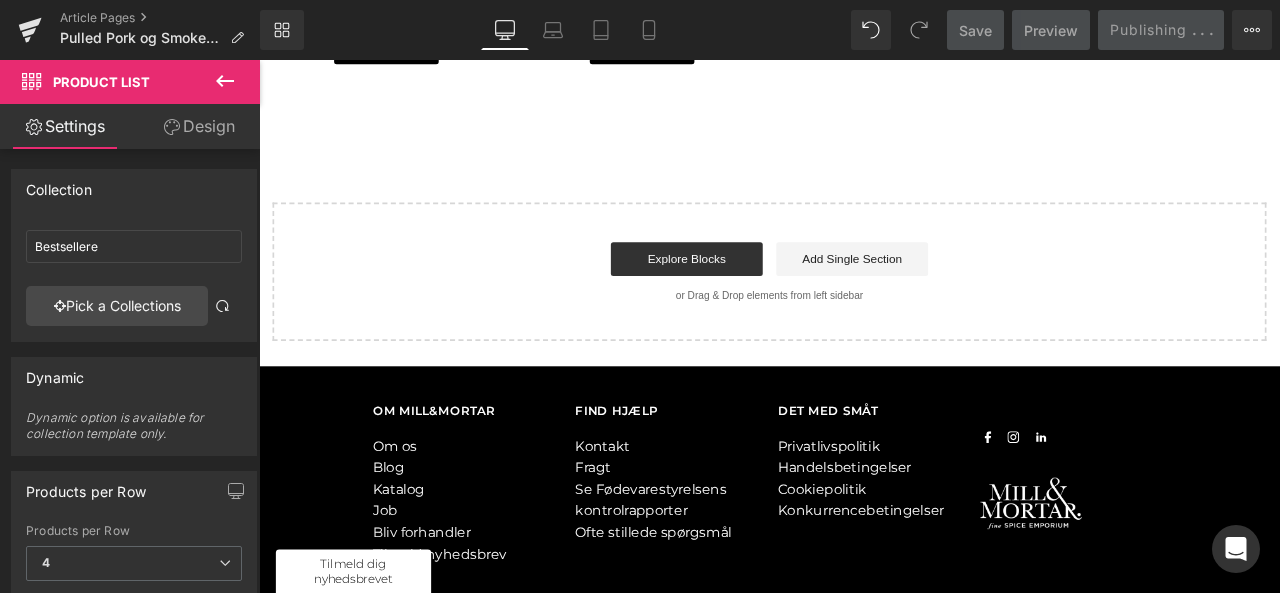 scroll, scrollTop: 4517, scrollLeft: 0, axis: vertical 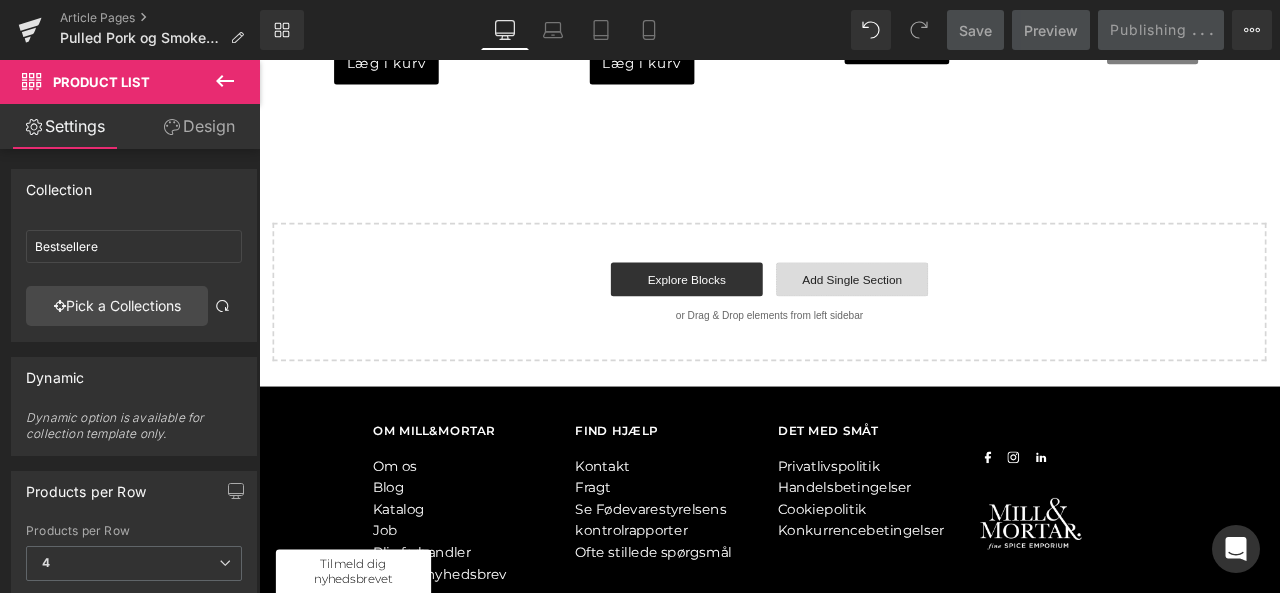 click on "Add Single Section" at bounding box center [962, 320] 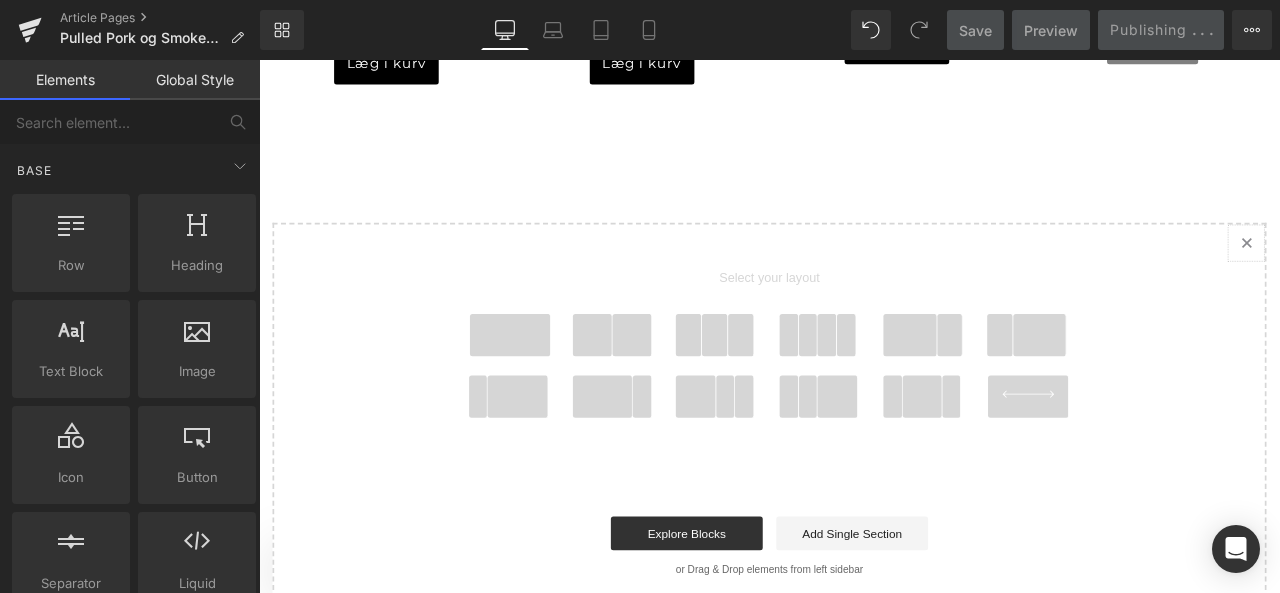 click on "Created with Sketch." 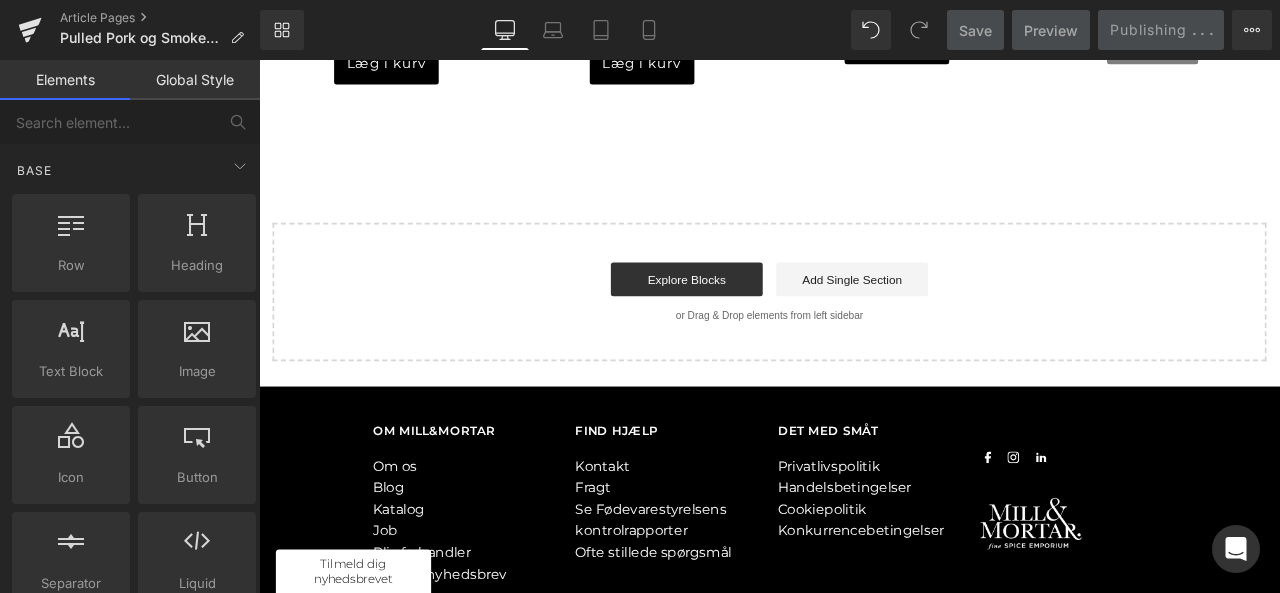 click on "Start building your page
Explore Blocks
Add Single Section
or Drag & Drop elements from left sidebar" at bounding box center [864, 335] 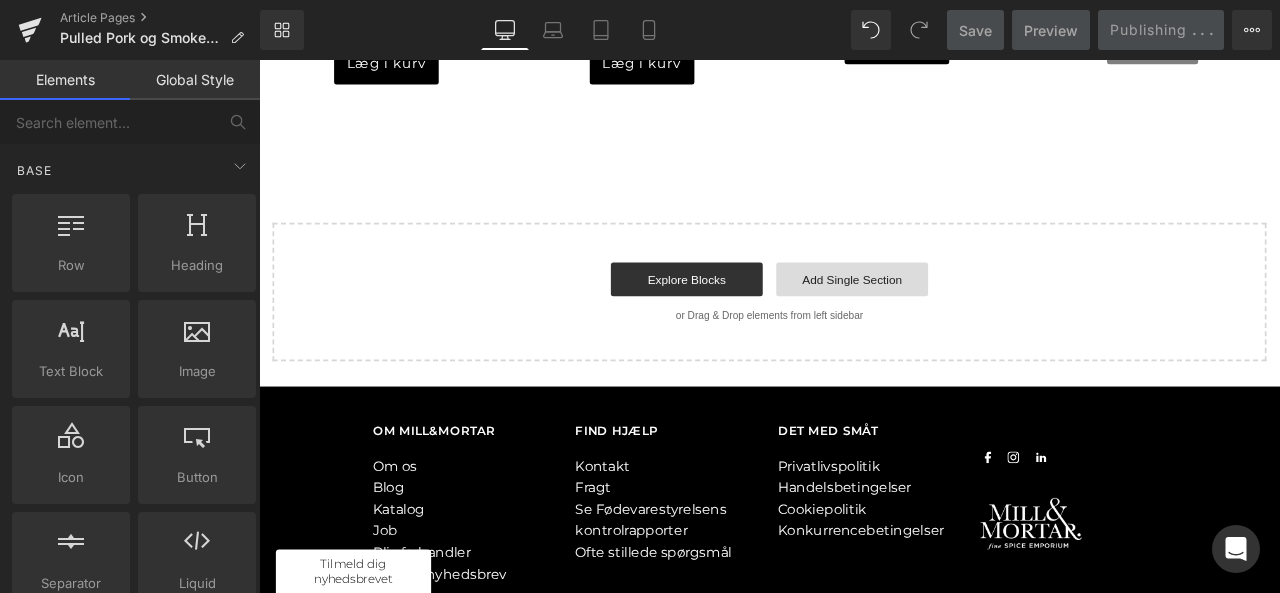 drag, startPoint x: 1418, startPoint y: 210, endPoint x: 1028, endPoint y: 243, distance: 391.39368 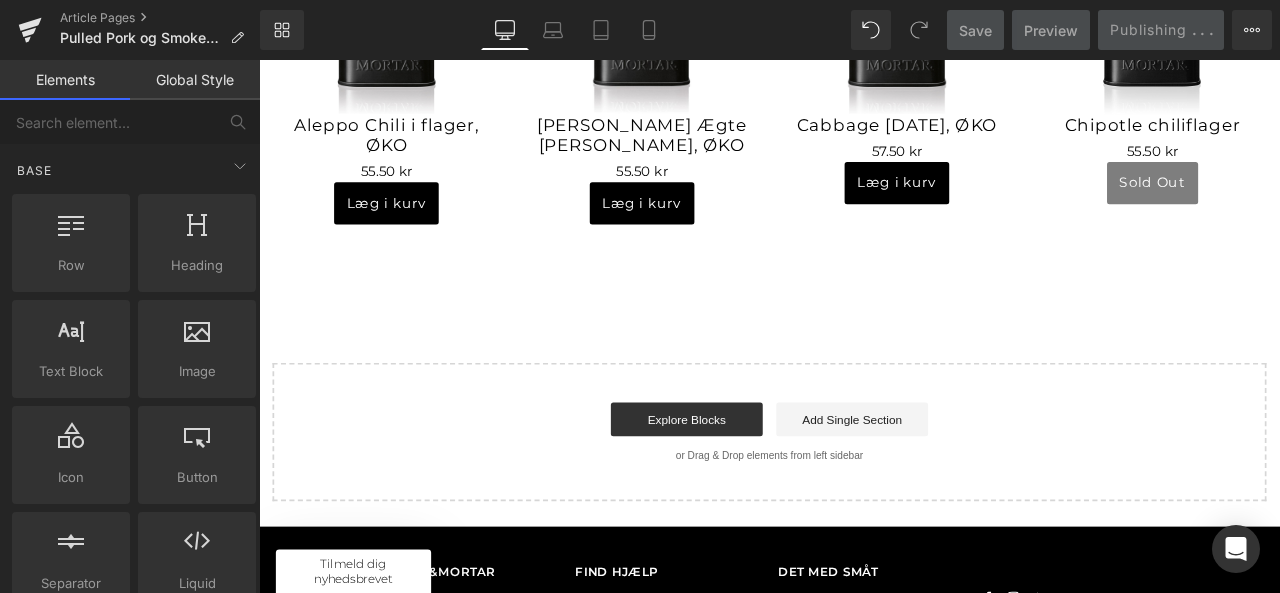 drag, startPoint x: 789, startPoint y: 355, endPoint x: 800, endPoint y: 294, distance: 61.983868 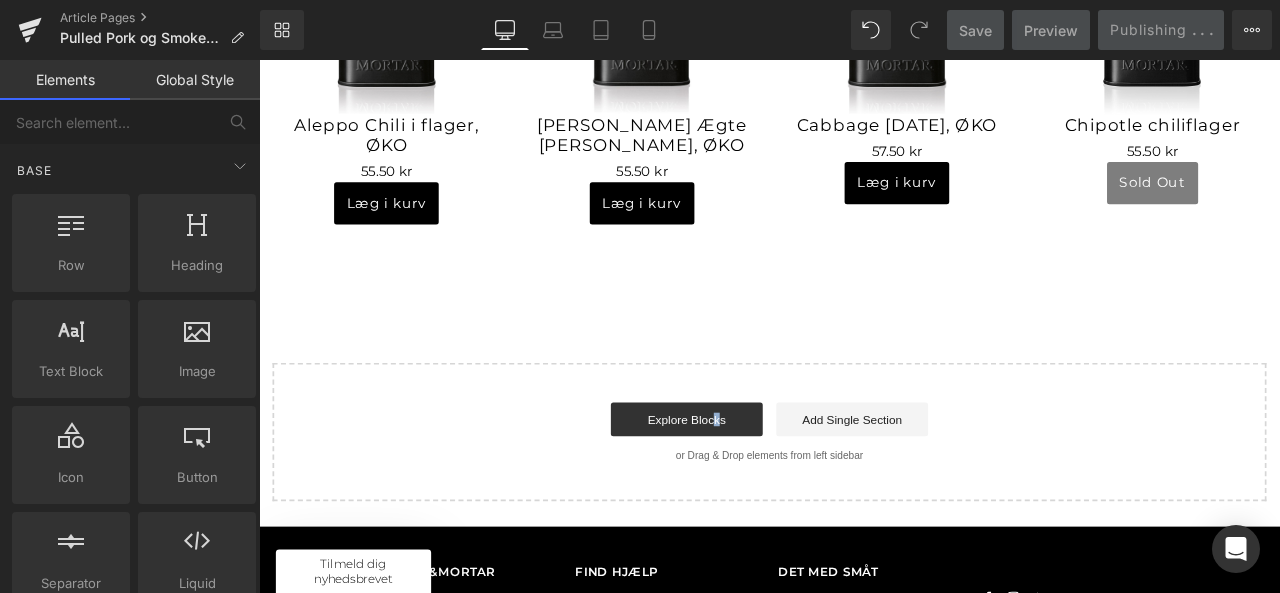 click on "Pulled Pork og Smokey [PERSON_NAME]  Heading         Row         Row         SMOKEY [PERSON_NAME] – JULI MÅNEDS KRYDDERI [PERSON_NAME] er en krydderiblanding, som vi selv har udviklet. Vi ville gerne have vores unikke Røget SØD Paprika i spil og lave en klassisk BBQ rub, hvor det stærke, det røgede og det krydret søde, går op i en højere enhed. I Smokey [PERSON_NAME] finder du - udover Røget SØD Paprika - cayennepeber, oregano og sød paprika, piftet op med hvidløg, koriander og fennikel. Vi har igennem tiden prøvet [PERSON_NAME] [PERSON_NAME] på rigtig mange retter og med mange forskellige råvarer. Og den fungerer virkelig godt sammen med: - lyst kød, som kylling og gris  - på grøntsager som du vil "påvirke" med lidt ekstra grillsmag, som tomater, majskolber, courgetter, løg m. fl.  - med bælgfrugter, fx. ristede kikærter og simreret med bønner  - i gryderetter  Du kan bruge Smokey Sally som rub, marinade eller sauce.  Som rub kan du blande den med brun farin og salt og rubbe kødet og lade det stå BBQ sauce" at bounding box center [864, -1768] 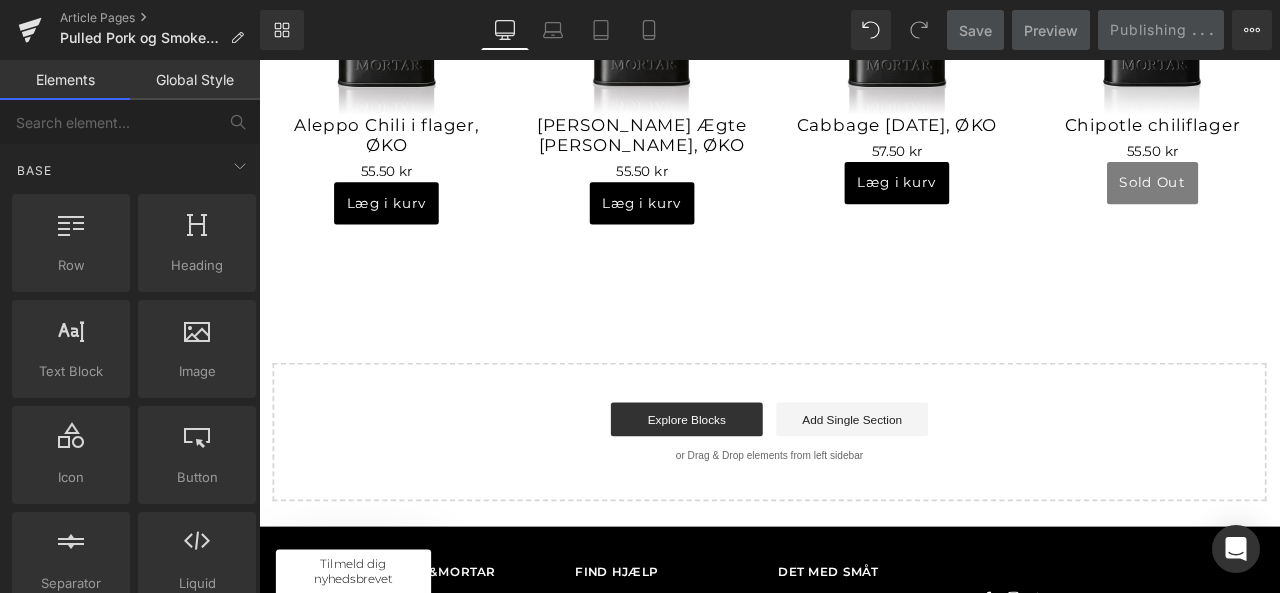 click on "Pulled Pork og Smokey [PERSON_NAME]  Heading         Row         Row         SMOKEY [PERSON_NAME] – JULI MÅNEDS KRYDDERI [PERSON_NAME] er en krydderiblanding, som vi selv har udviklet. Vi ville gerne have vores unikke Røget SØD Paprika i spil og lave en klassisk BBQ rub, hvor det stærke, det røgede og det krydret søde, går op i en højere enhed. I Smokey [PERSON_NAME] finder du - udover Røget SØD Paprika - cayennepeber, oregano og sød paprika, piftet op med hvidløg, koriander og fennikel. Vi har igennem tiden prøvet [PERSON_NAME] [PERSON_NAME] på rigtig mange retter og med mange forskellige råvarer. Og den fungerer virkelig godt sammen med: - lyst kød, som kylling og gris  - på grøntsager som du vil "påvirke" med lidt ekstra grillsmag, som tomater, majskolber, courgetter, løg m. fl.  - med bælgfrugter, fx. ristede kikærter og simreret med bønner  - i gryderetter  Du kan bruge Smokey Sally som rub, marinade eller sauce.  Som rub kan du blande den med brun farin og salt og rubbe kødet og lade det stå BBQ sauce" at bounding box center (864, -1768) 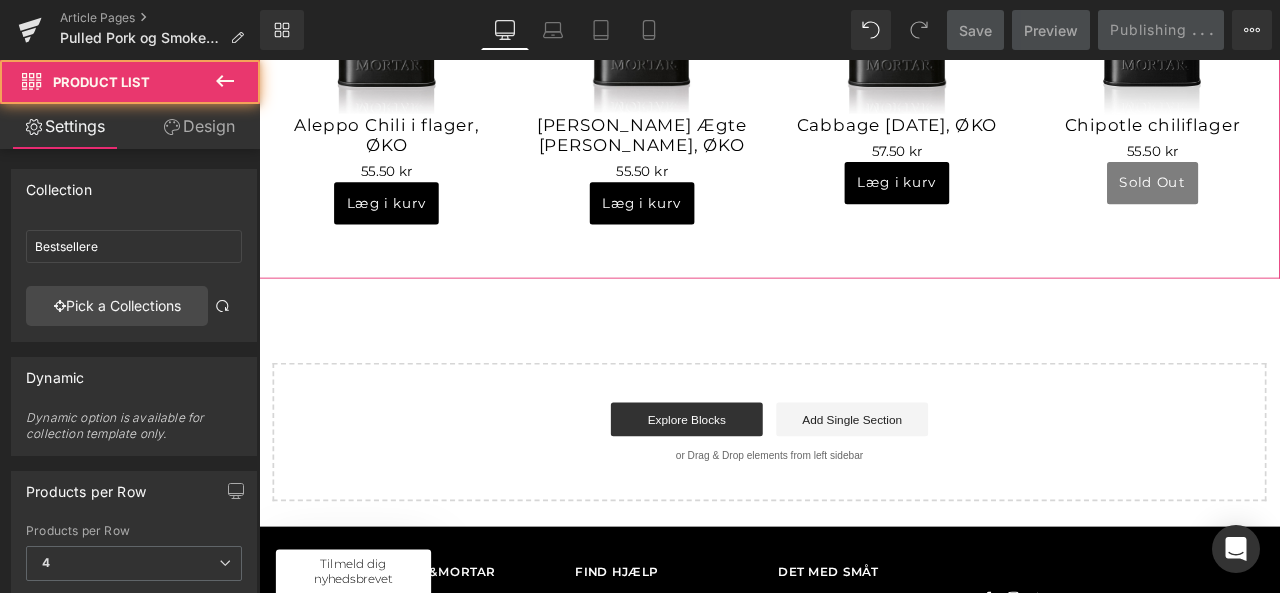 click on "Sale Off" at bounding box center [864, 117] 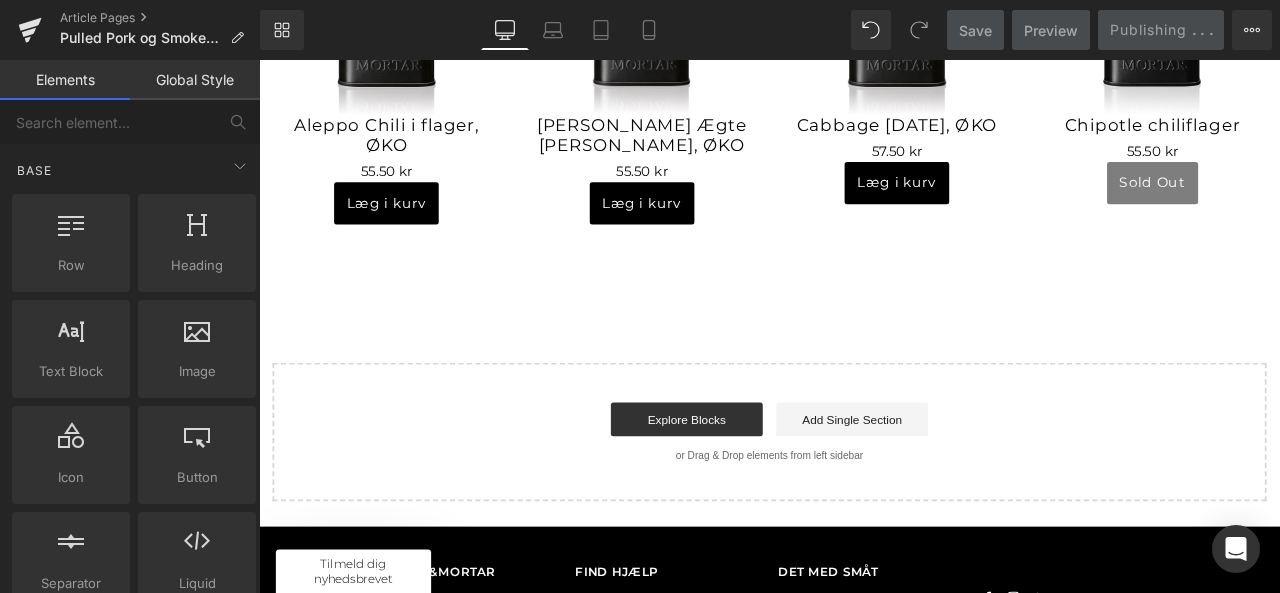 click on "Pulled Pork og Smokey [PERSON_NAME]  Heading         Row         Row         SMOKEY [PERSON_NAME] – JULI MÅNEDS KRYDDERI [PERSON_NAME] er en krydderiblanding, som vi selv har udviklet. Vi ville gerne have vores unikke Røget SØD Paprika i spil og lave en klassisk BBQ rub, hvor det stærke, det røgede og det krydret søde, går op i en højere enhed. I Smokey [PERSON_NAME] finder du - udover Røget SØD Paprika - cayennepeber, oregano og sød paprika, piftet op med hvidløg, koriander og fennikel. Vi har igennem tiden prøvet [PERSON_NAME] [PERSON_NAME] på rigtig mange retter og med mange forskellige råvarer. Og den fungerer virkelig godt sammen med: - lyst kød, som kylling og gris  - på grøntsager som du vil "påvirke" med lidt ekstra grillsmag, som tomater, majskolber, courgetter, løg m. fl.  - med bælgfrugter, fx. ristede kikærter og simreret med bønner  - i gryderetter  Du kan bruge Smokey Sally som rub, marinade eller sauce.  Som rub kan du blande den med brun farin og salt og rubbe kødet og lade det stå BBQ sauce" at bounding box center (864, -1768) 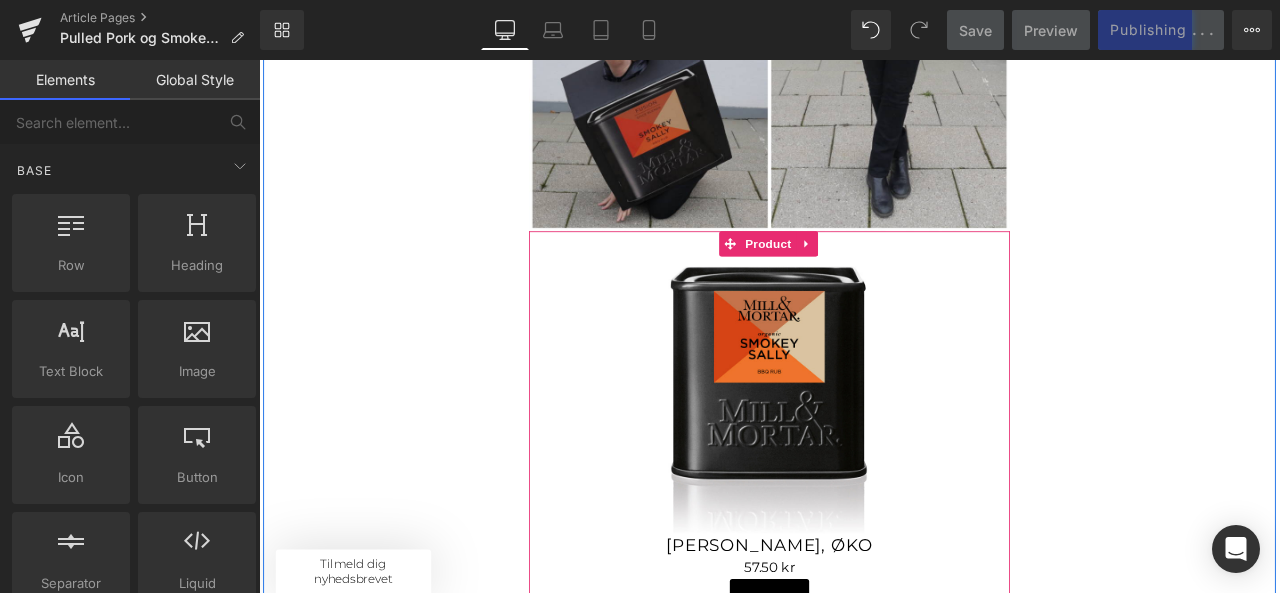 scroll, scrollTop: 3422, scrollLeft: 0, axis: vertical 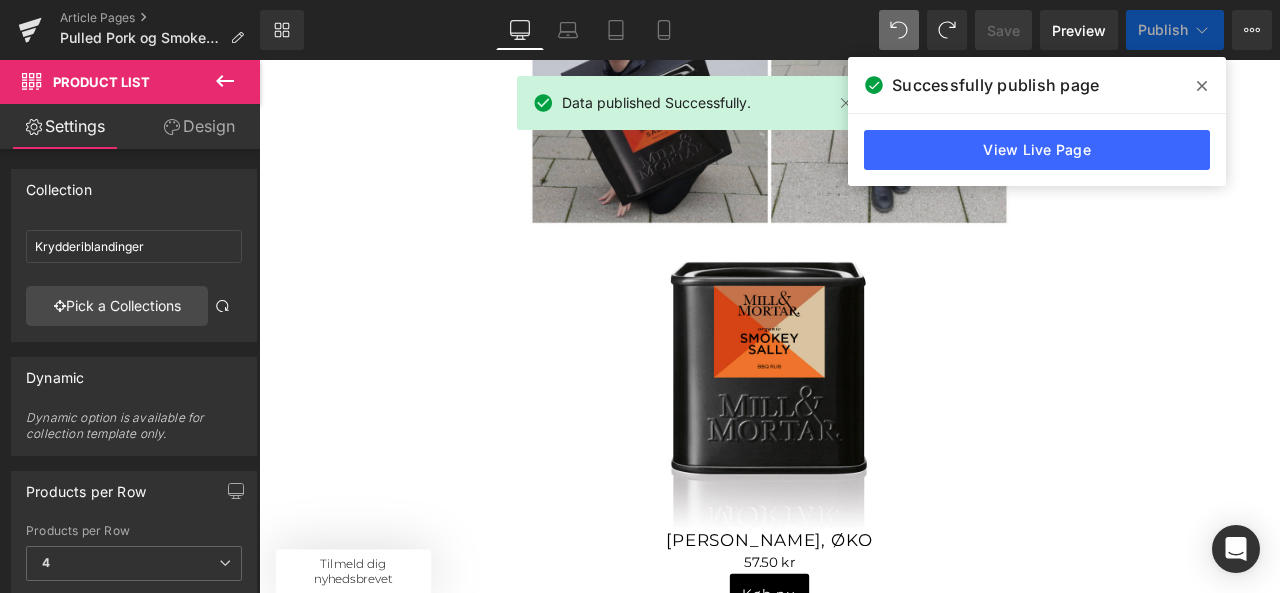 drag, startPoint x: 868, startPoint y: 23, endPoint x: 882, endPoint y: 27, distance: 14.56022 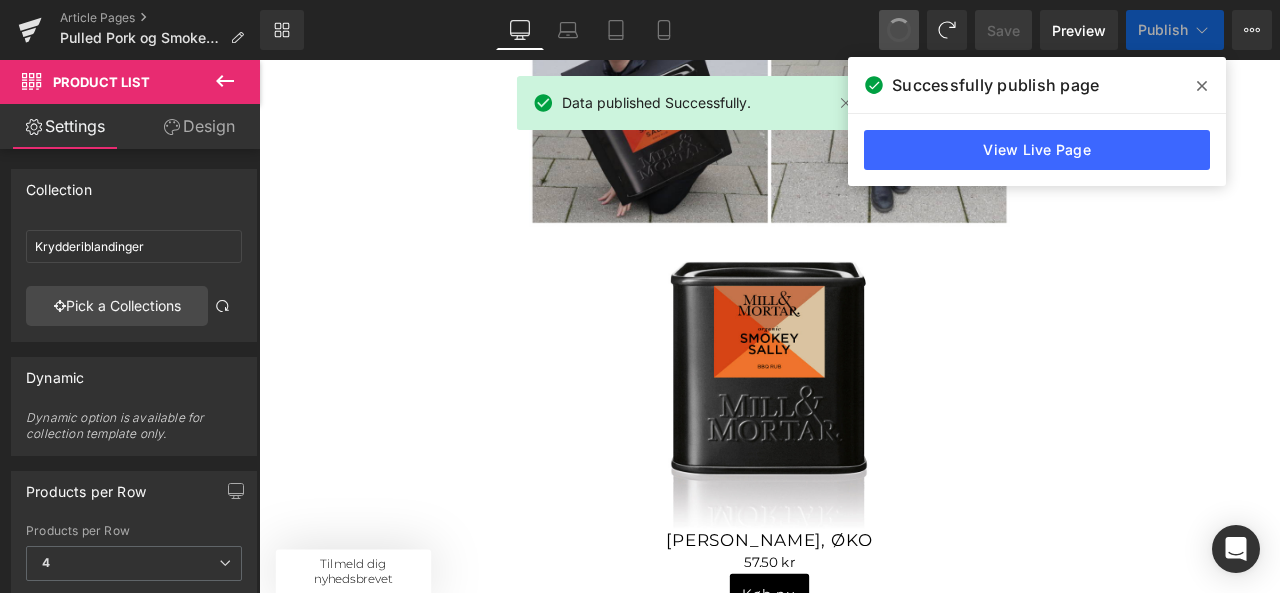 click at bounding box center [899, 30] 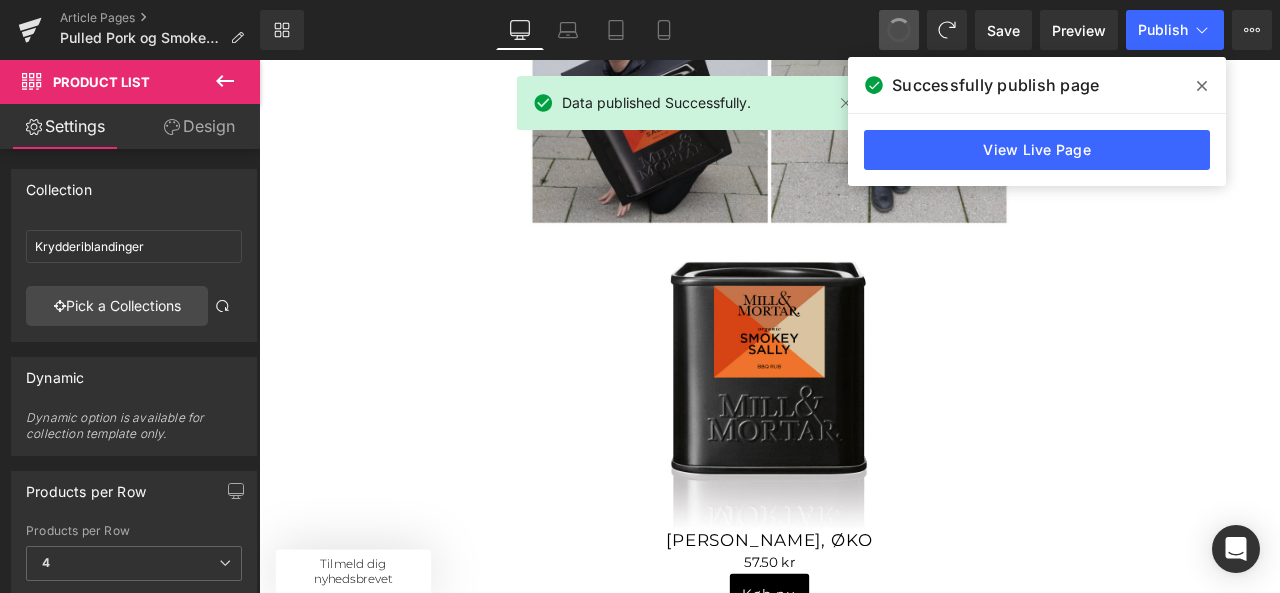 click at bounding box center (899, 30) 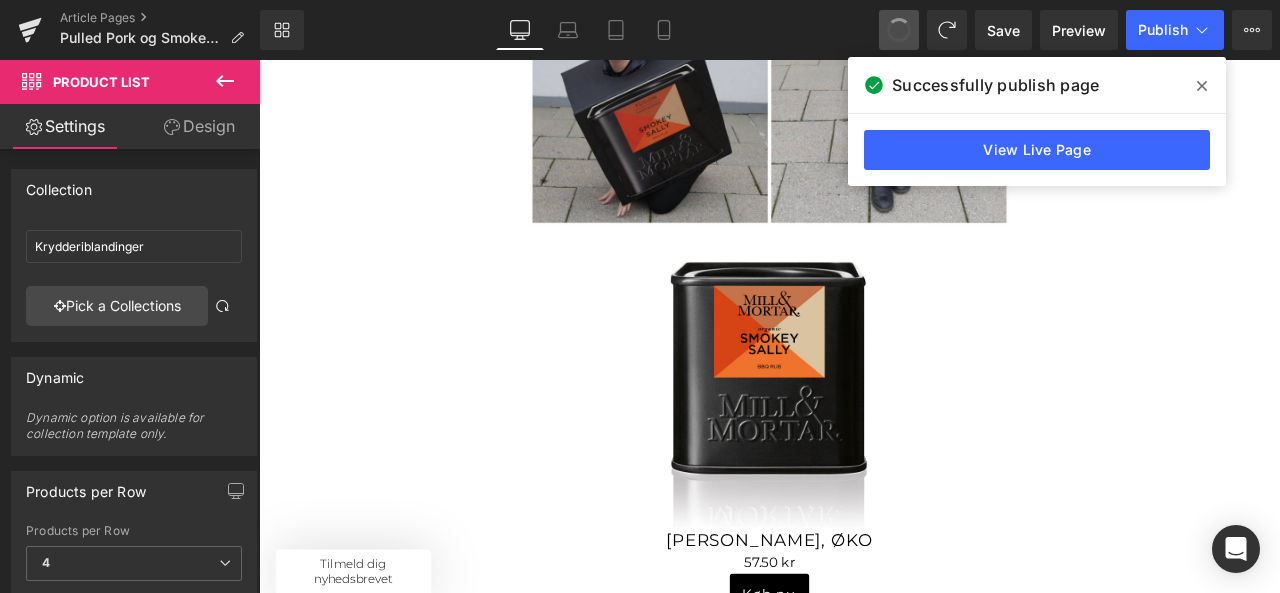 drag, startPoint x: 906, startPoint y: 21, endPoint x: 889, endPoint y: 21, distance: 17 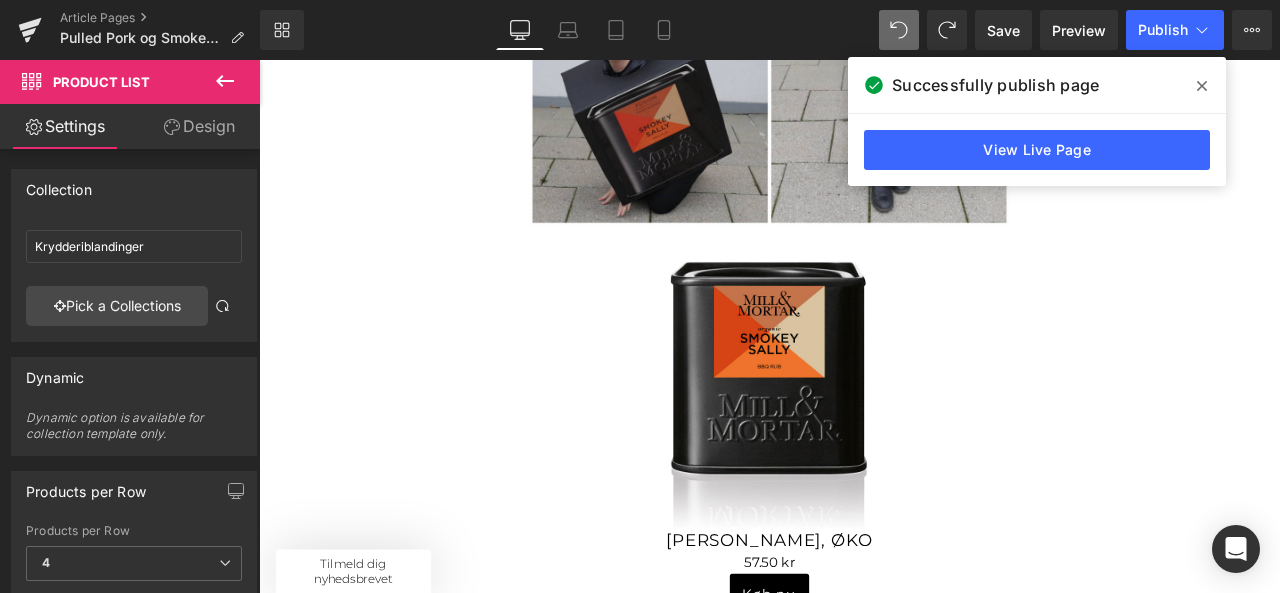 click at bounding box center (899, 30) 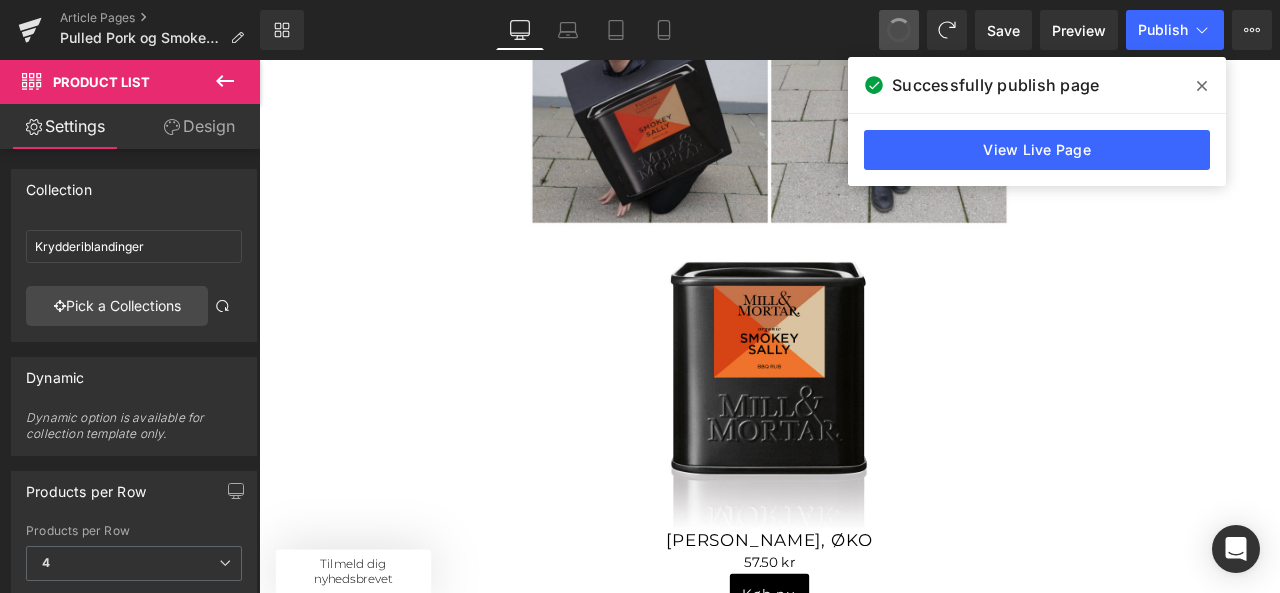 click at bounding box center (899, 30) 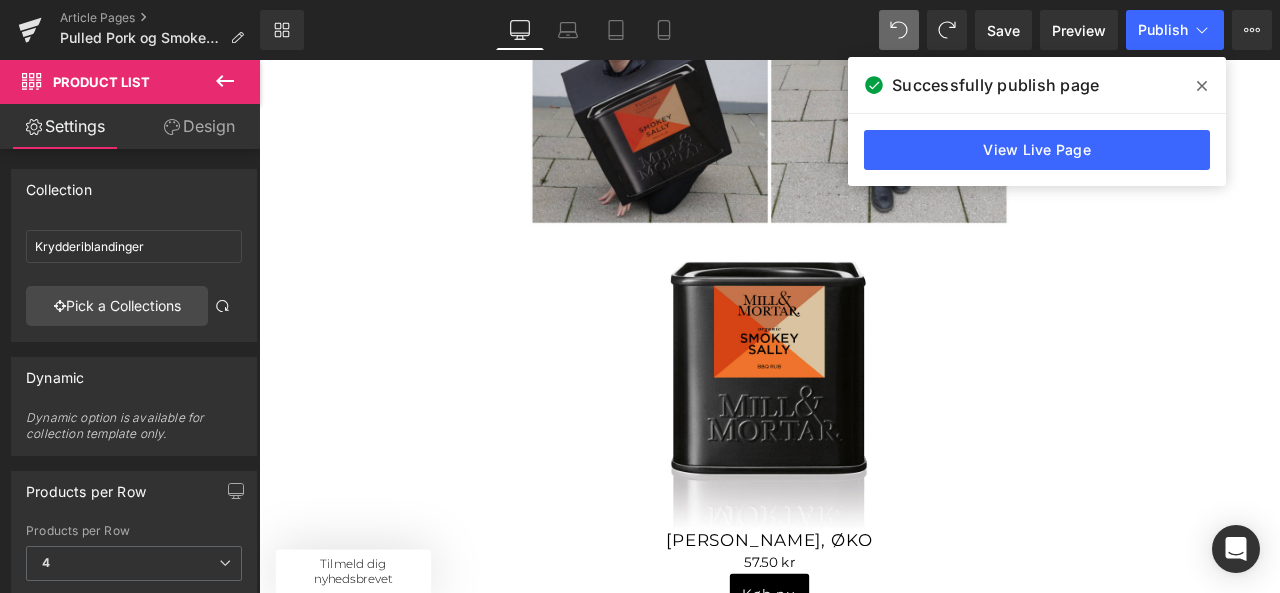 click at bounding box center (899, 30) 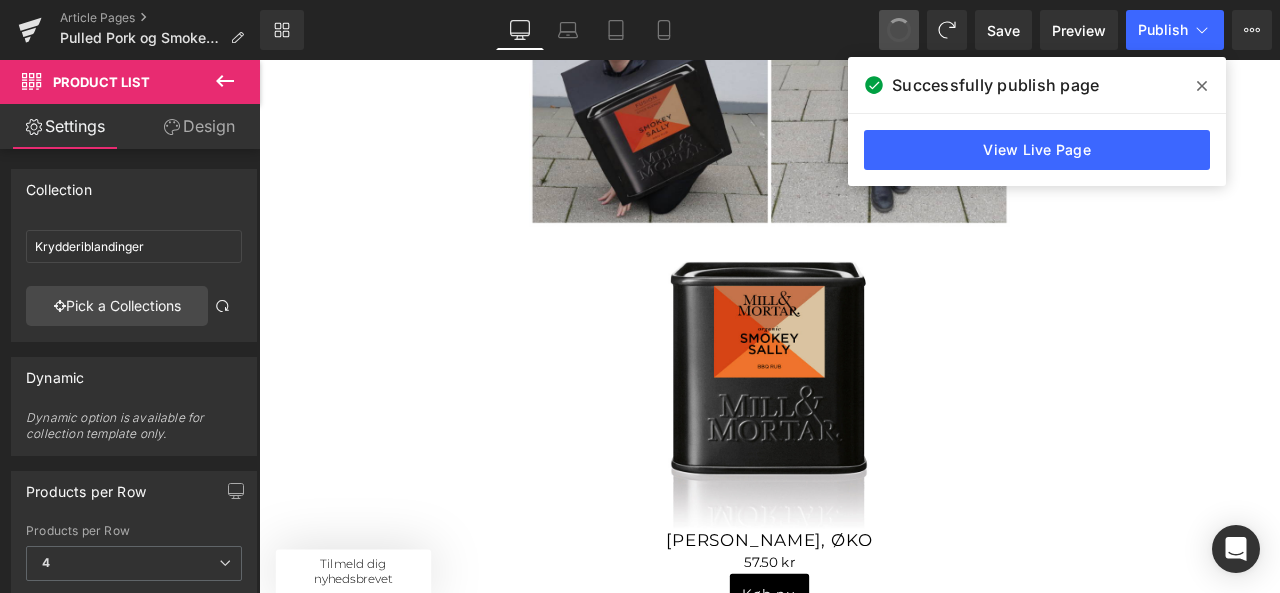 click at bounding box center [899, 30] 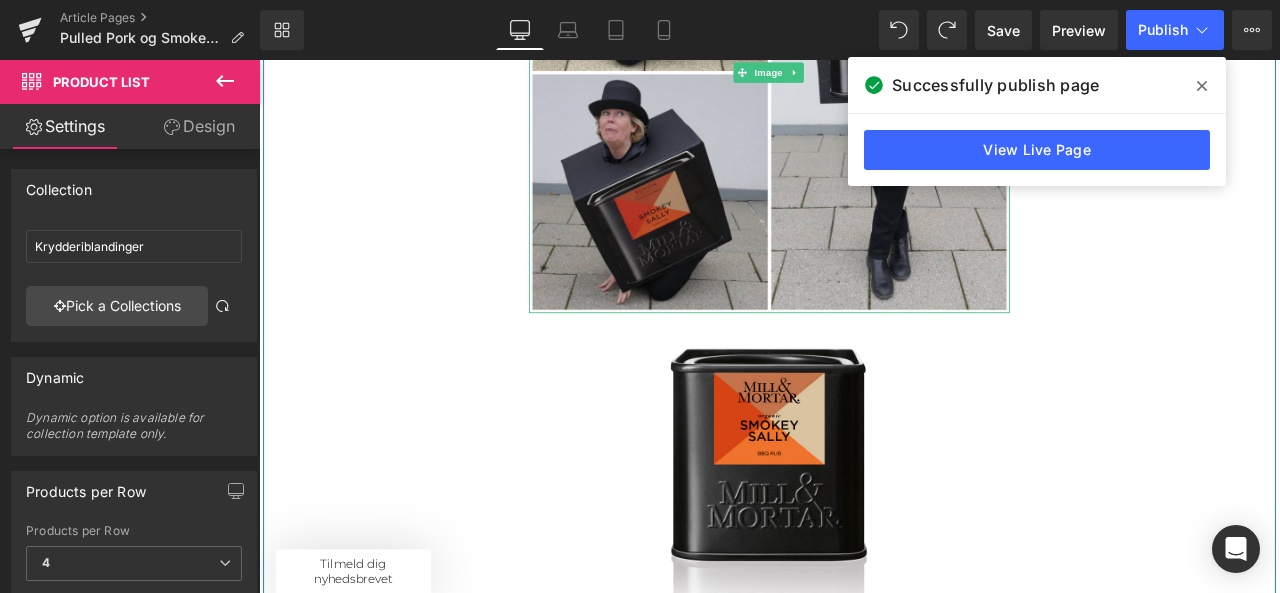 scroll, scrollTop: 3264, scrollLeft: 0, axis: vertical 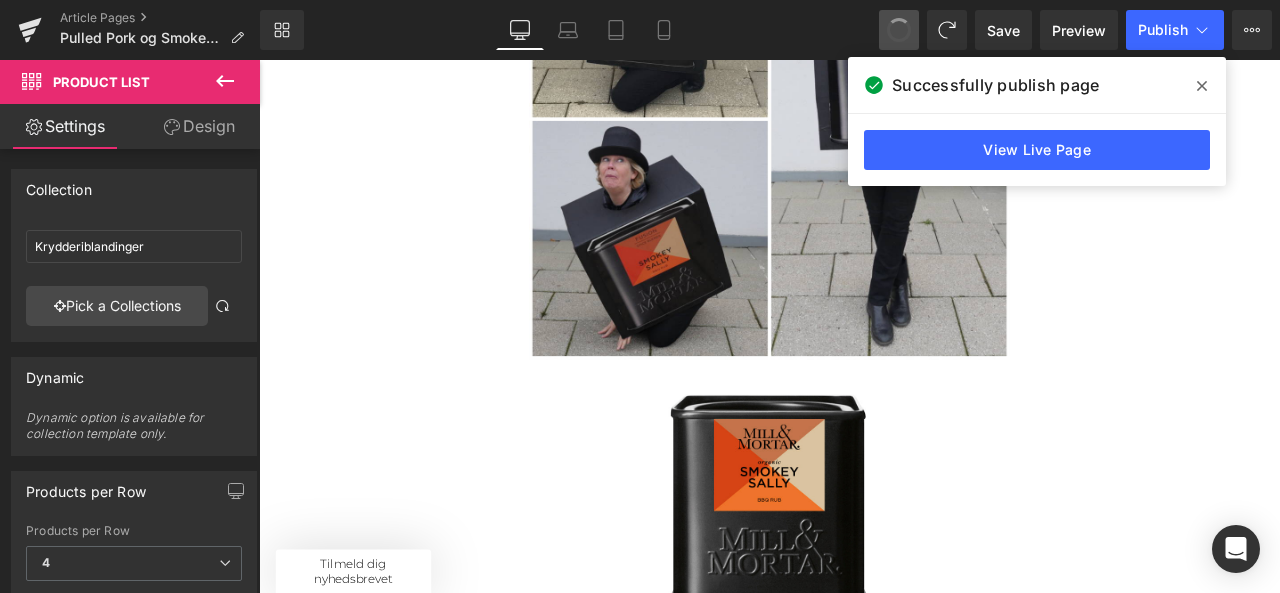 click at bounding box center (899, 30) 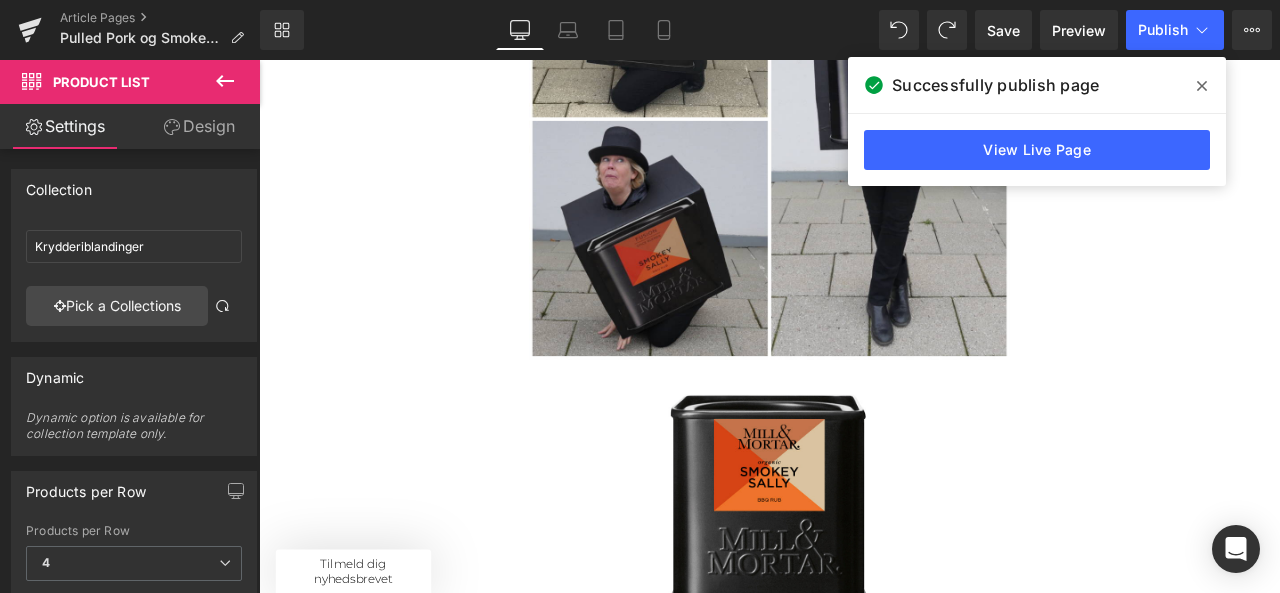 click 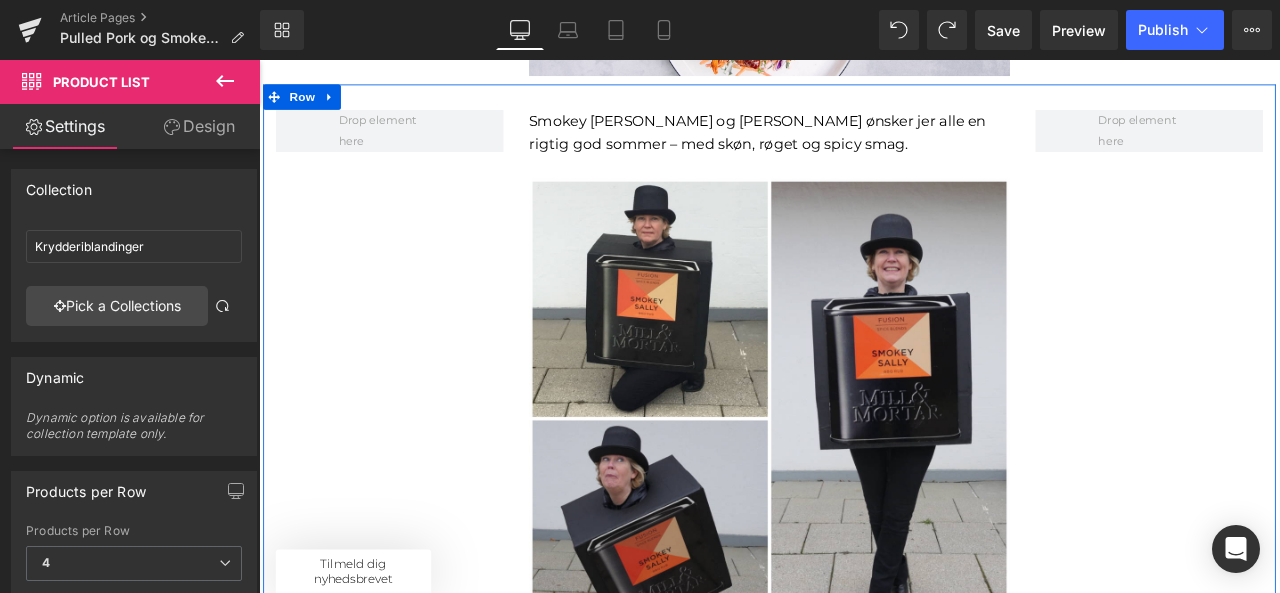 scroll, scrollTop: 2910, scrollLeft: 0, axis: vertical 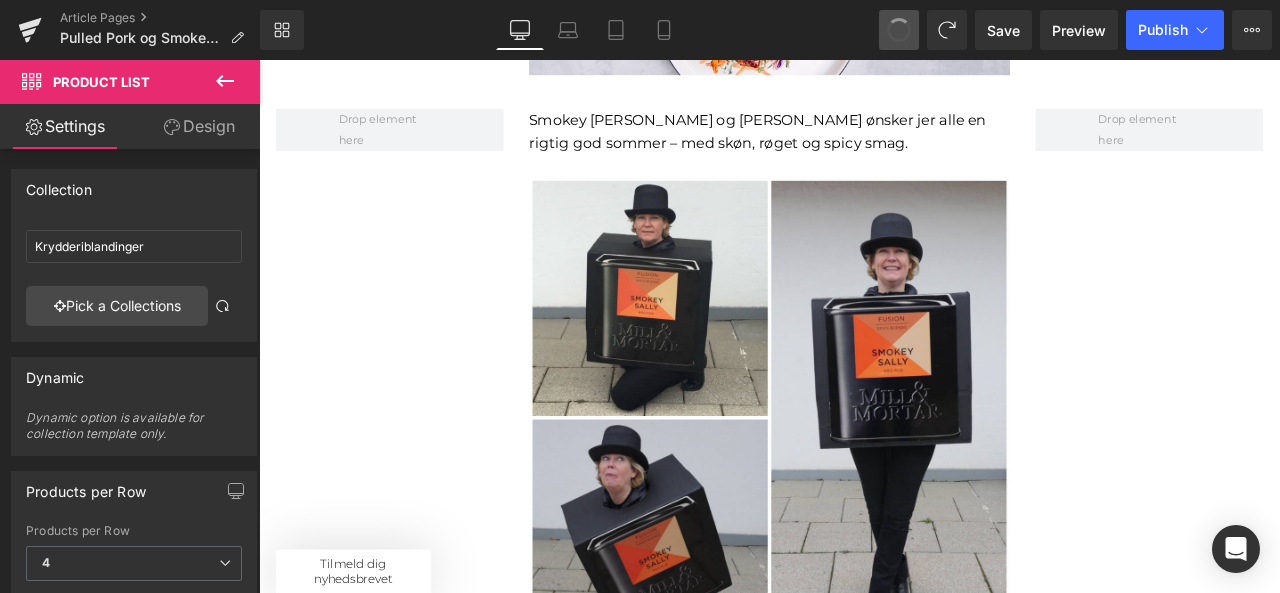 click at bounding box center [899, 30] 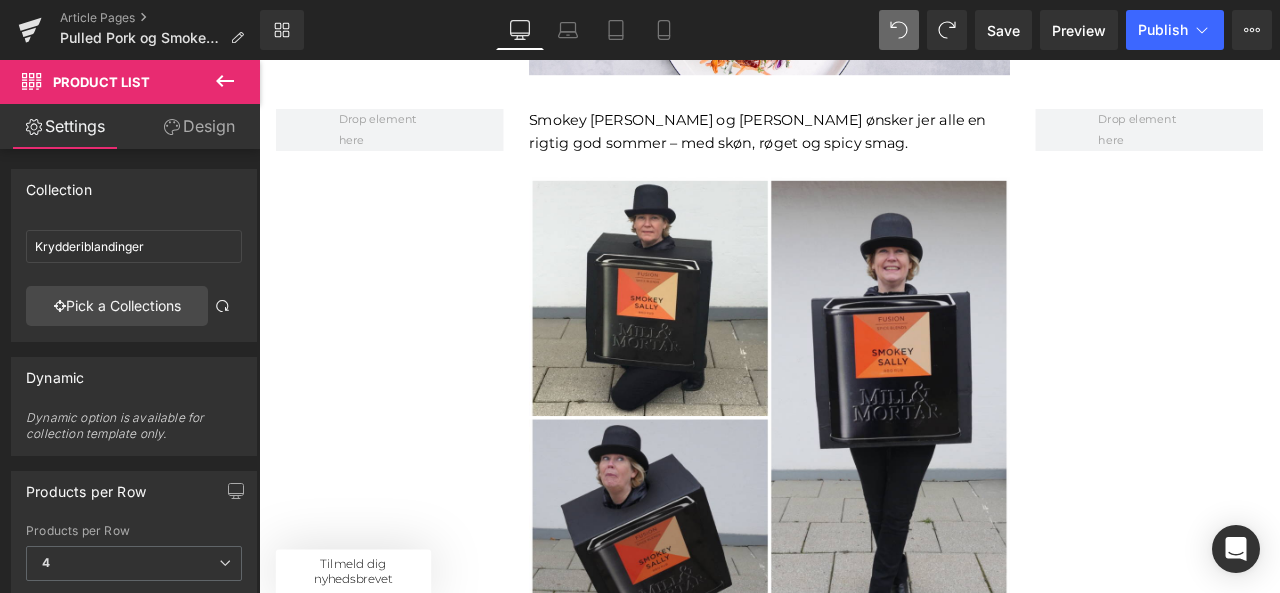 click at bounding box center [899, 30] 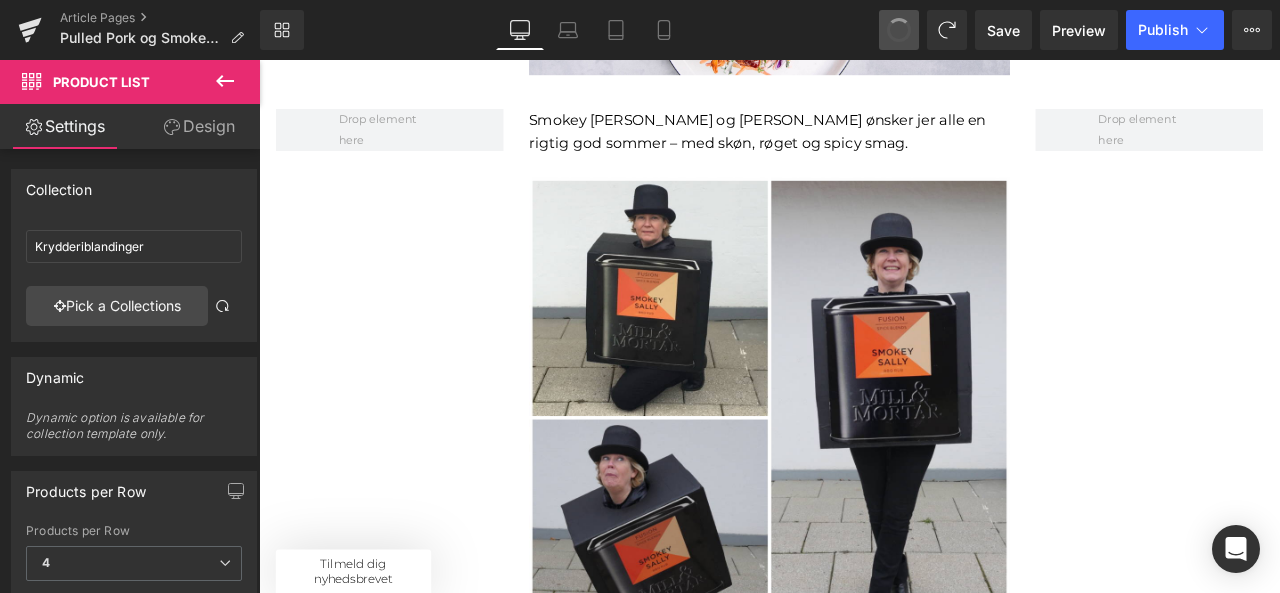 click at bounding box center [899, 30] 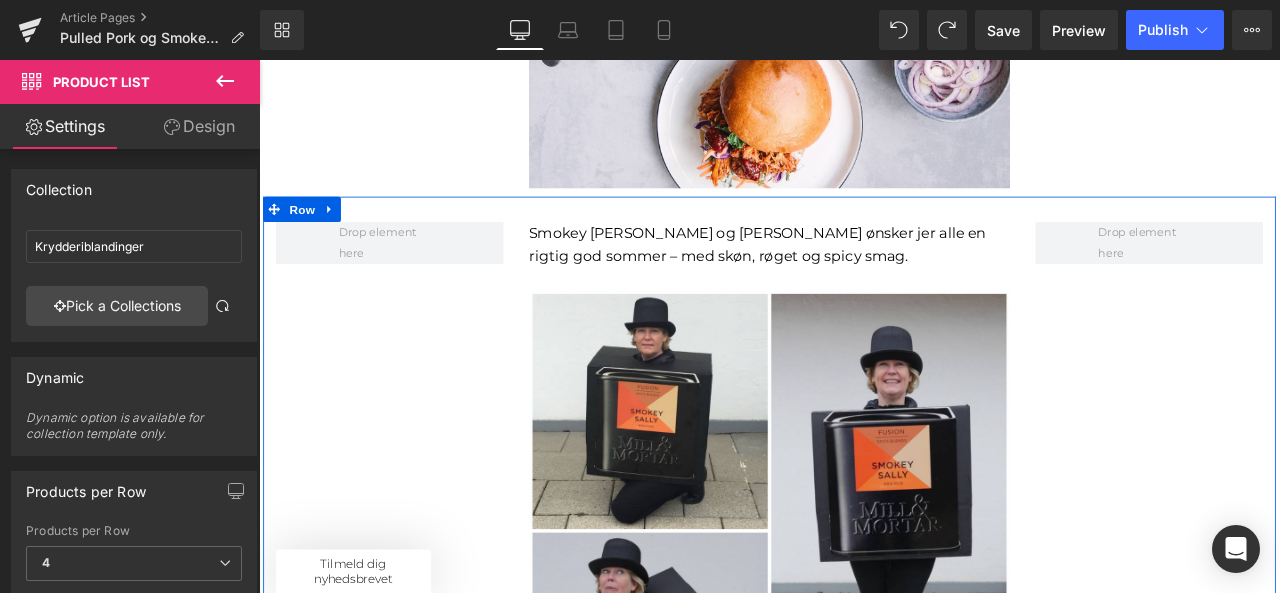 scroll, scrollTop: 2775, scrollLeft: 0, axis: vertical 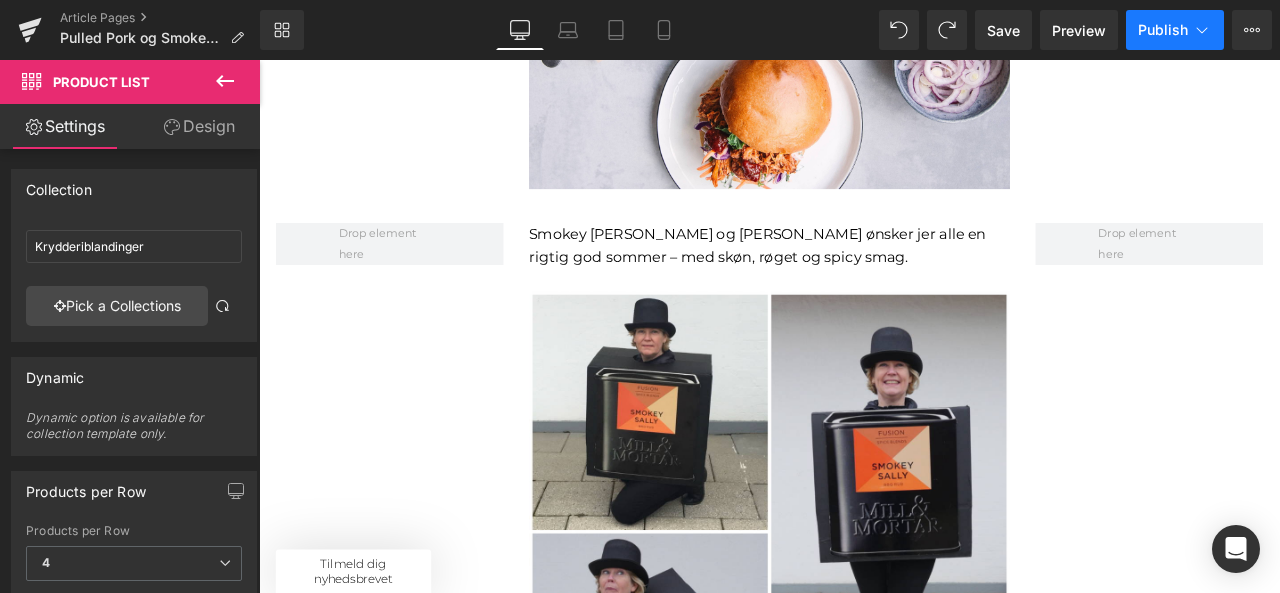 click 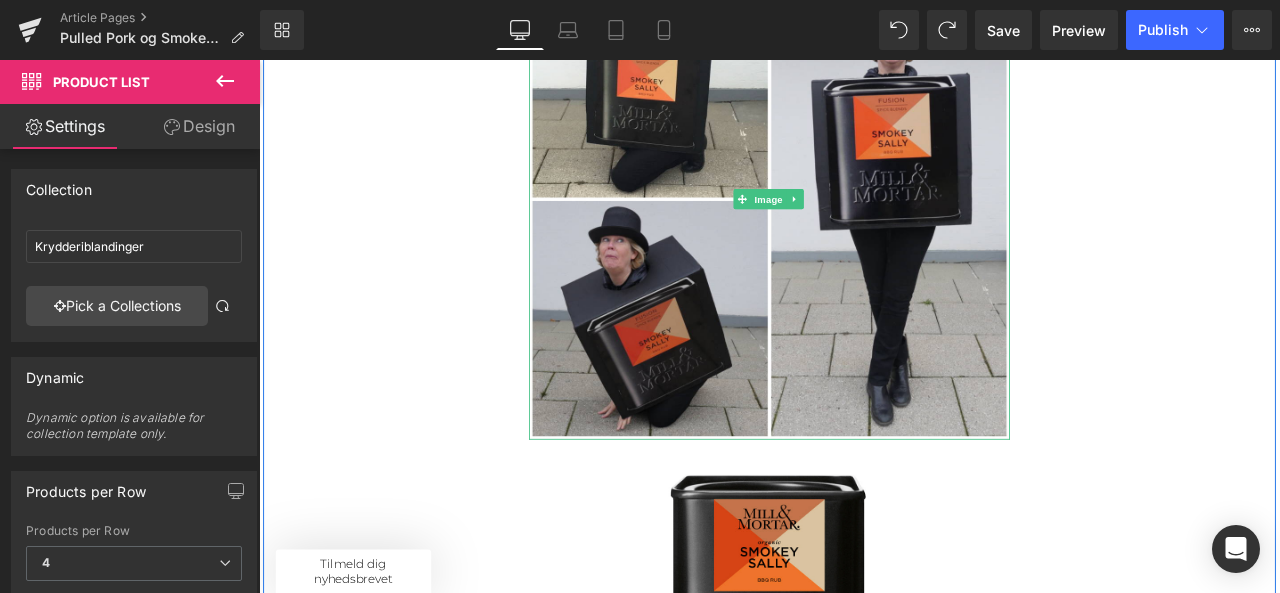 scroll, scrollTop: 3161, scrollLeft: 0, axis: vertical 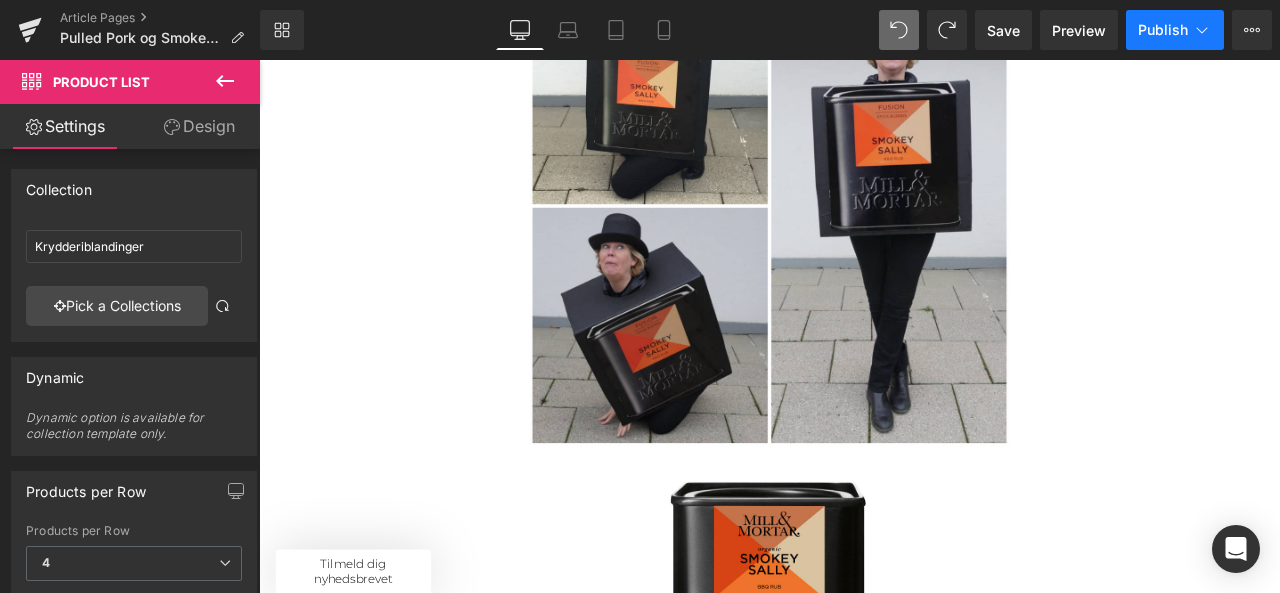 click on "Publish" at bounding box center [1175, 30] 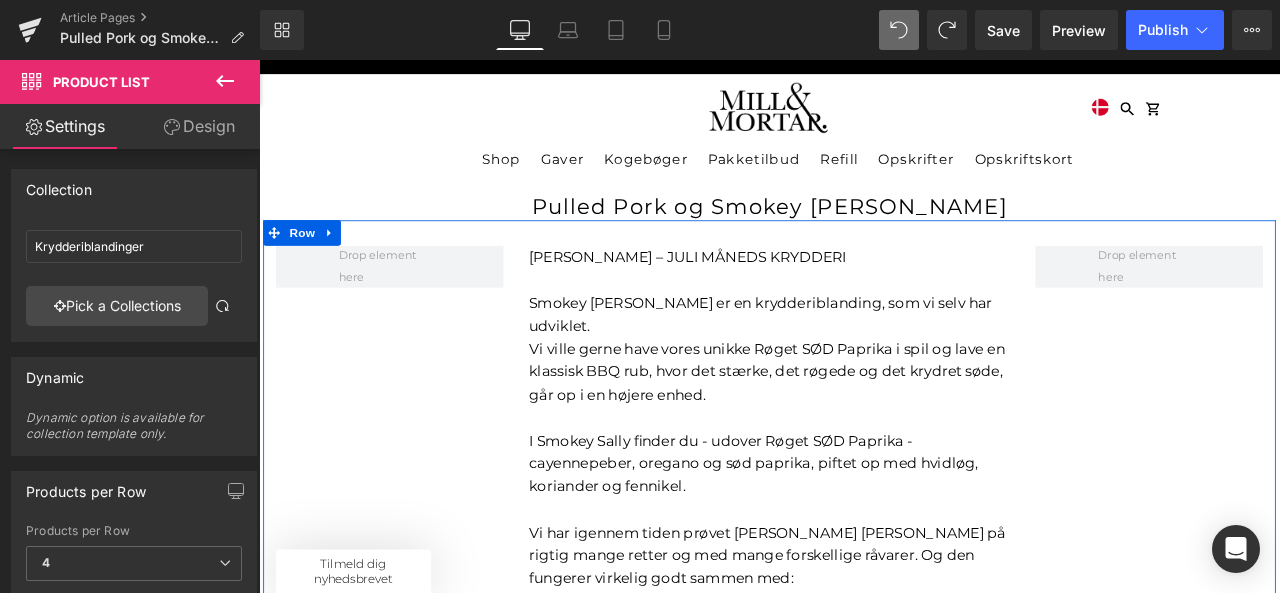 scroll, scrollTop: 0, scrollLeft: 0, axis: both 